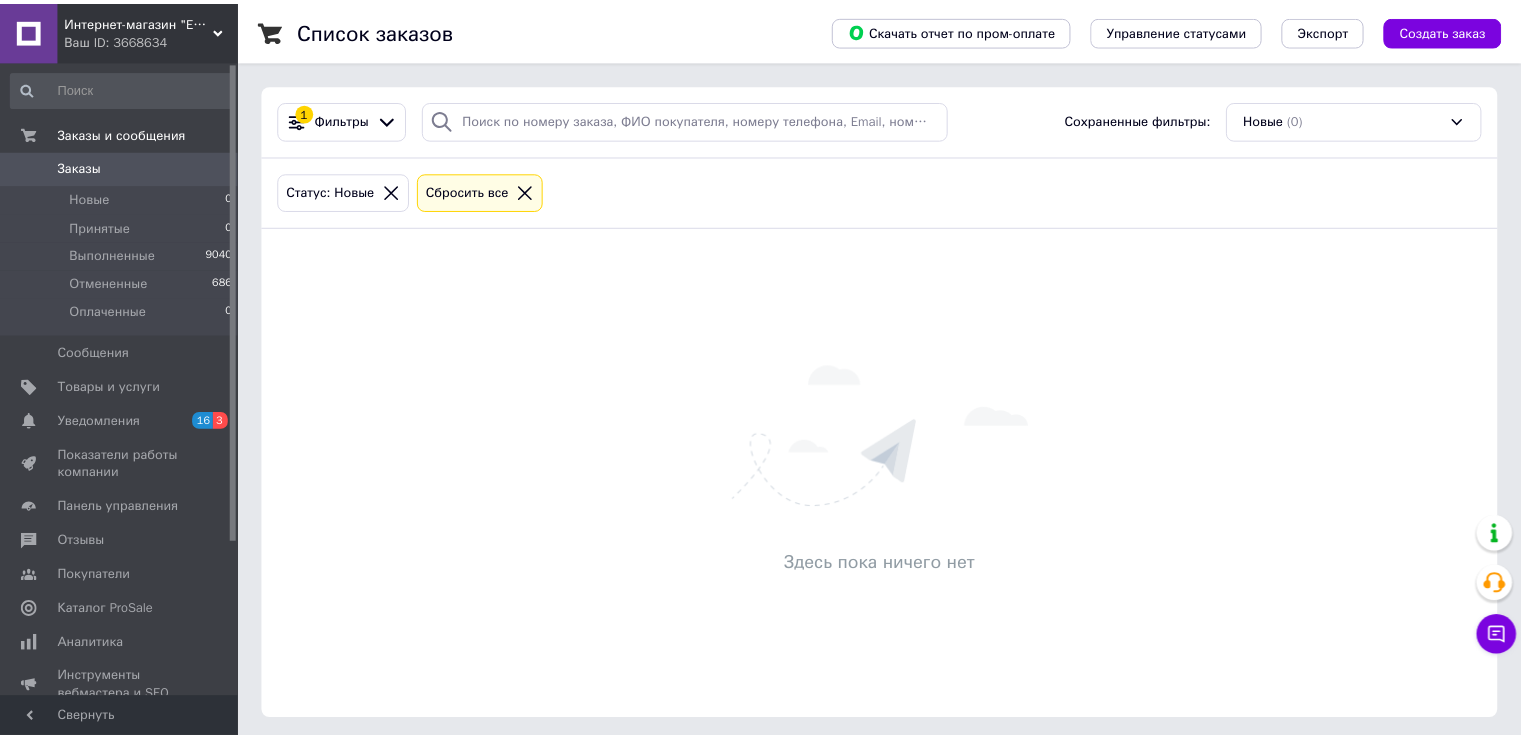 scroll, scrollTop: 0, scrollLeft: 0, axis: both 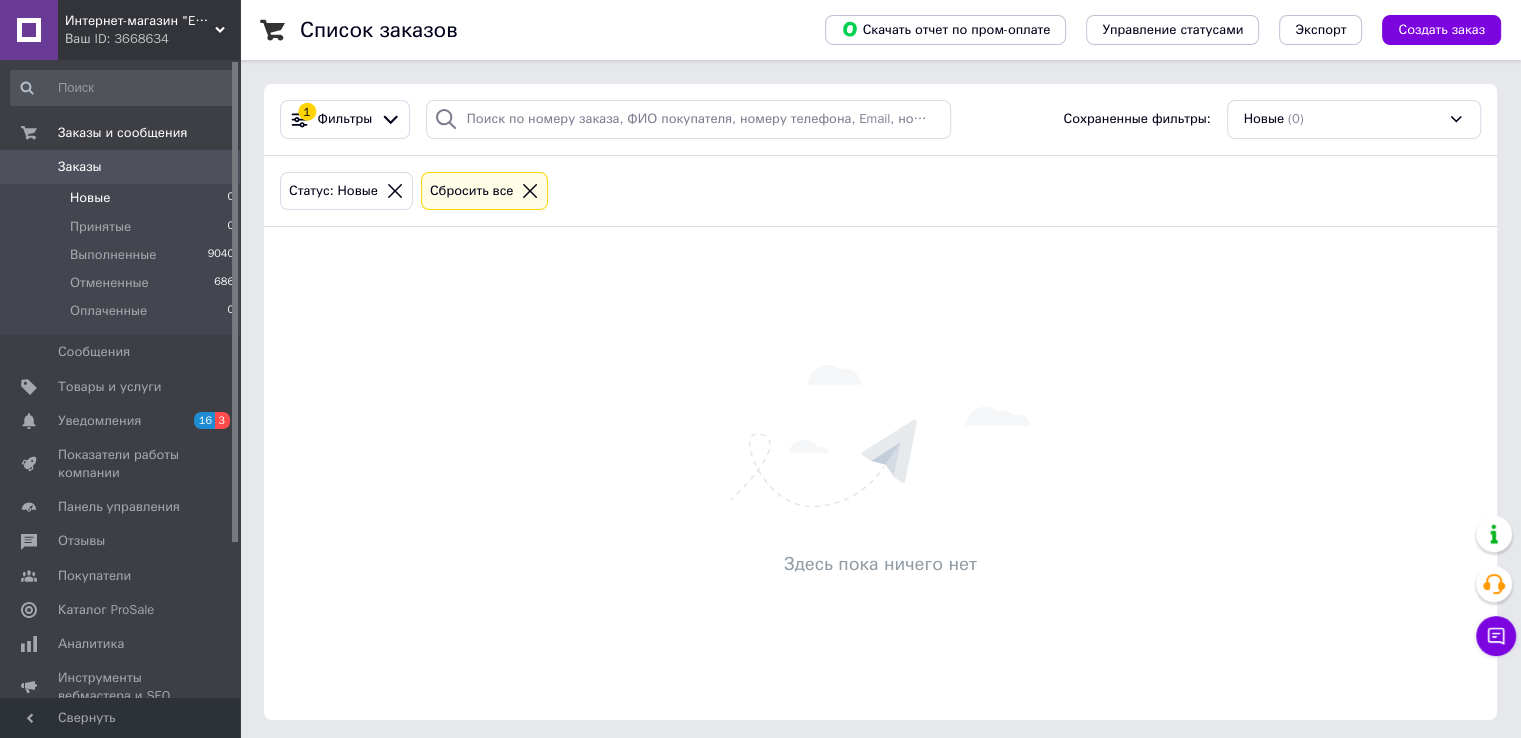 click on "Новые 0" at bounding box center (123, 198) 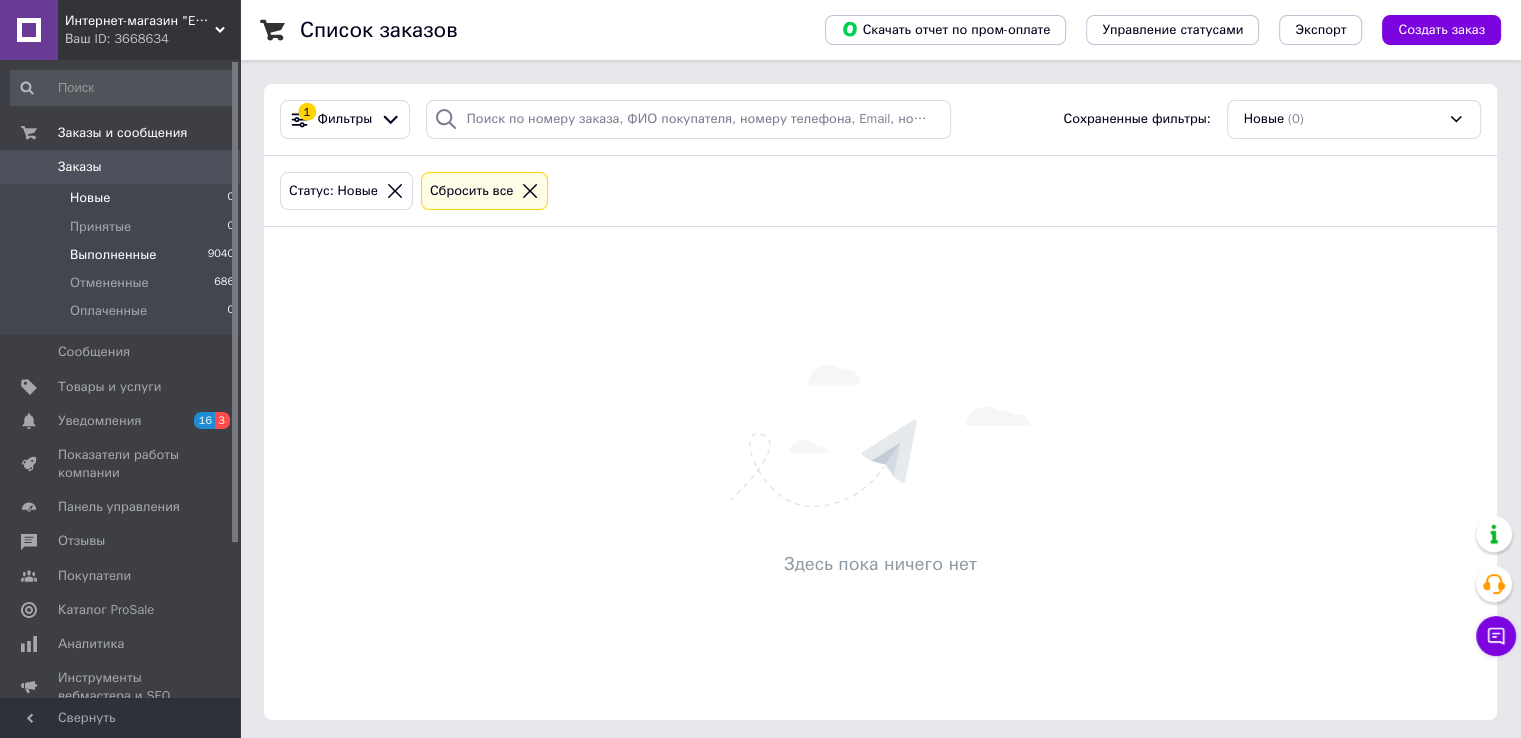 click on "Выполненные" at bounding box center [113, 255] 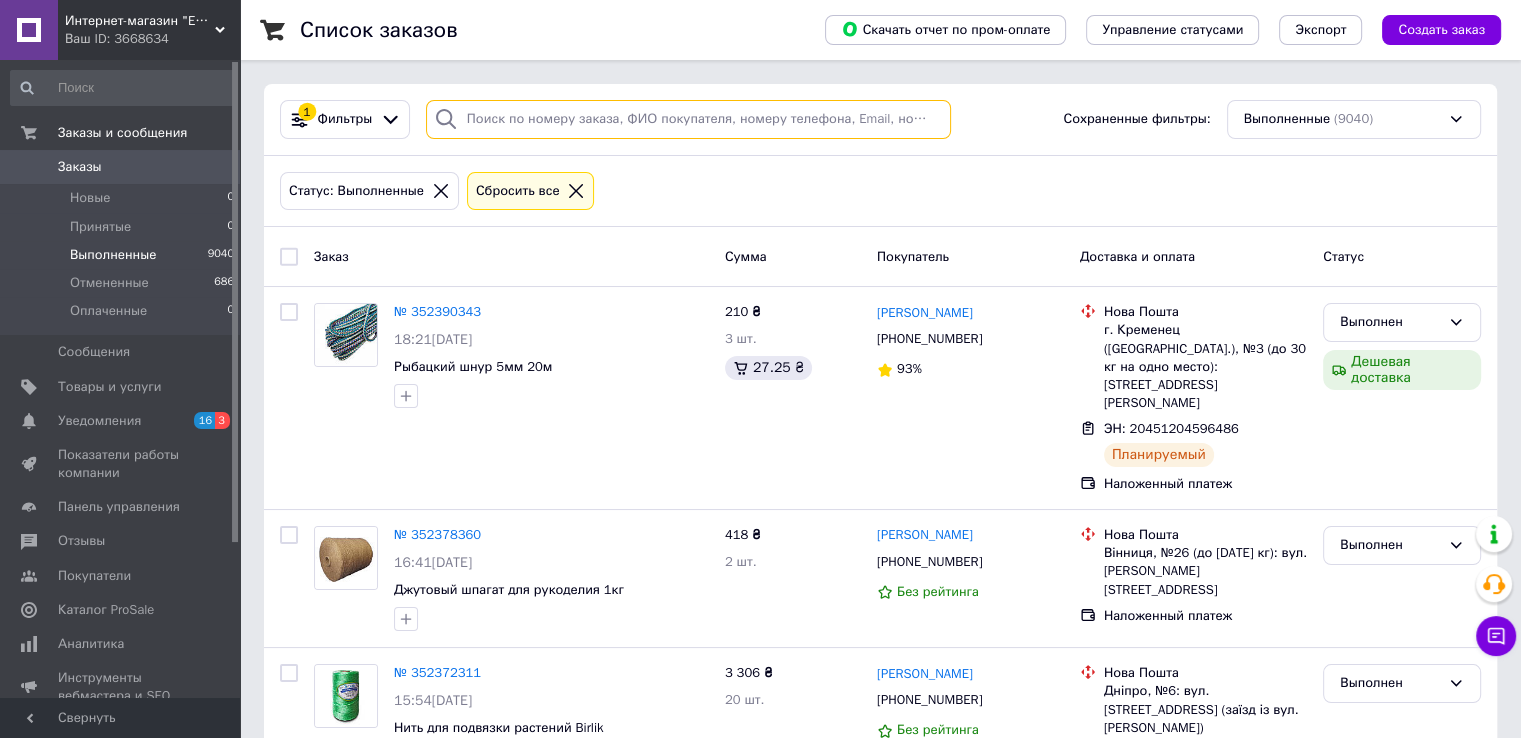 click at bounding box center (688, 119) 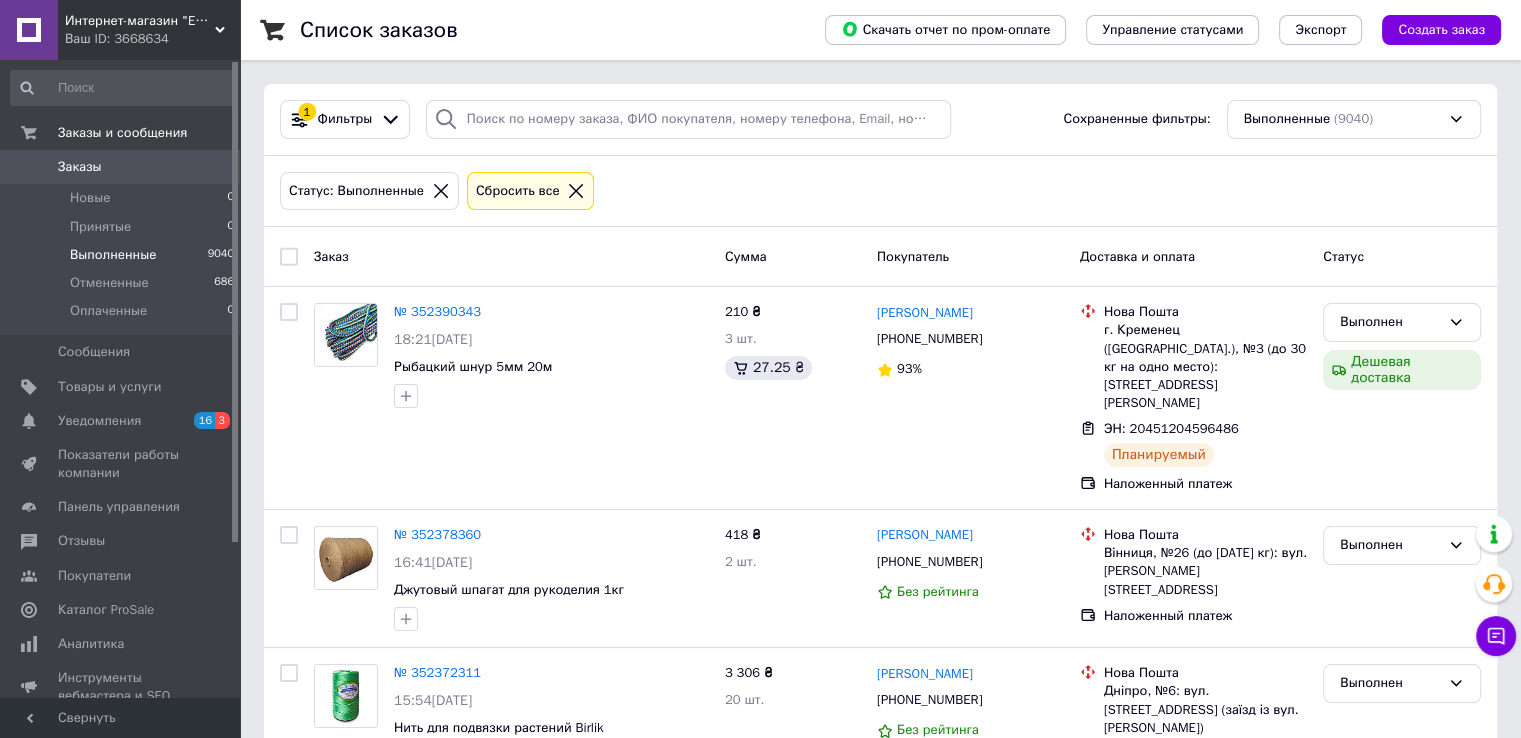 click 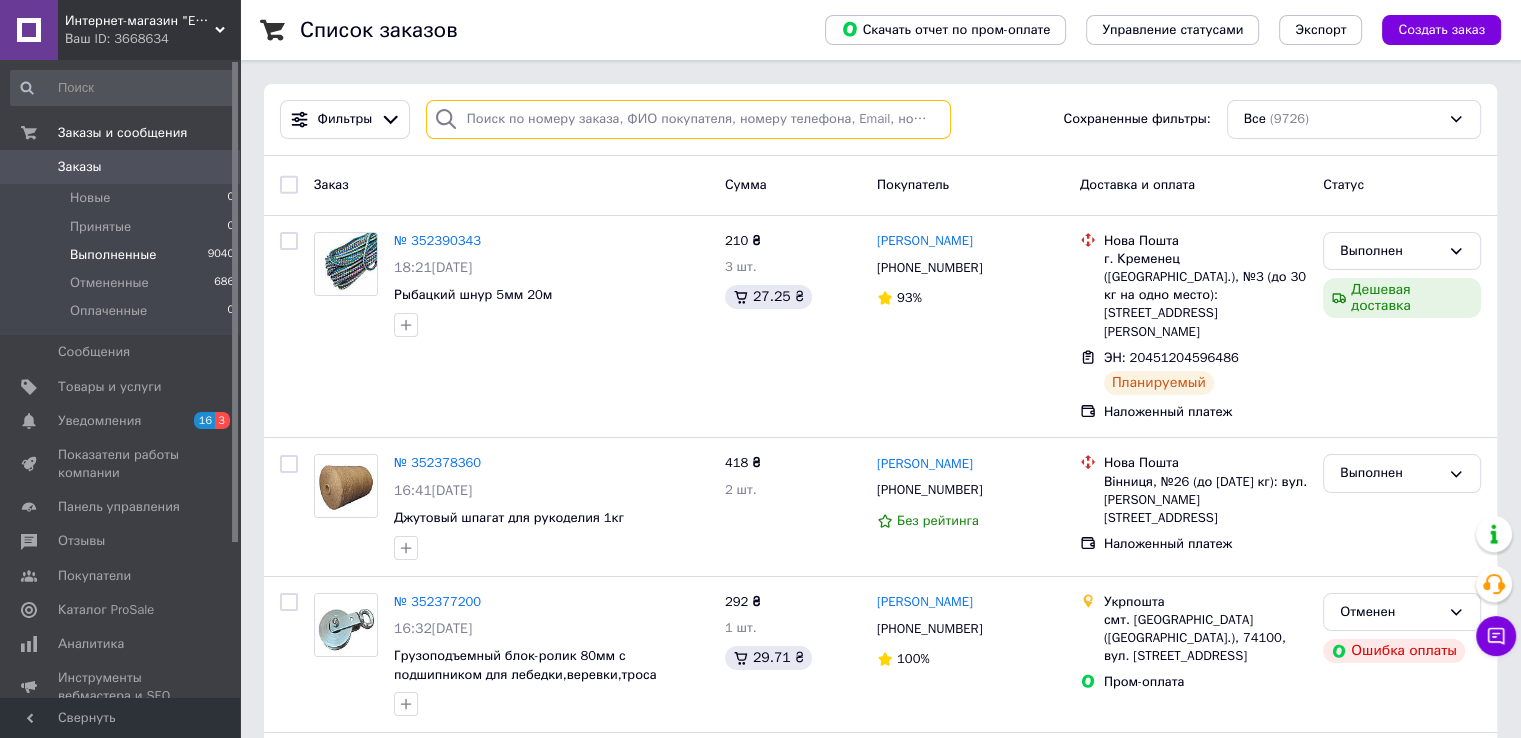 click at bounding box center [688, 119] 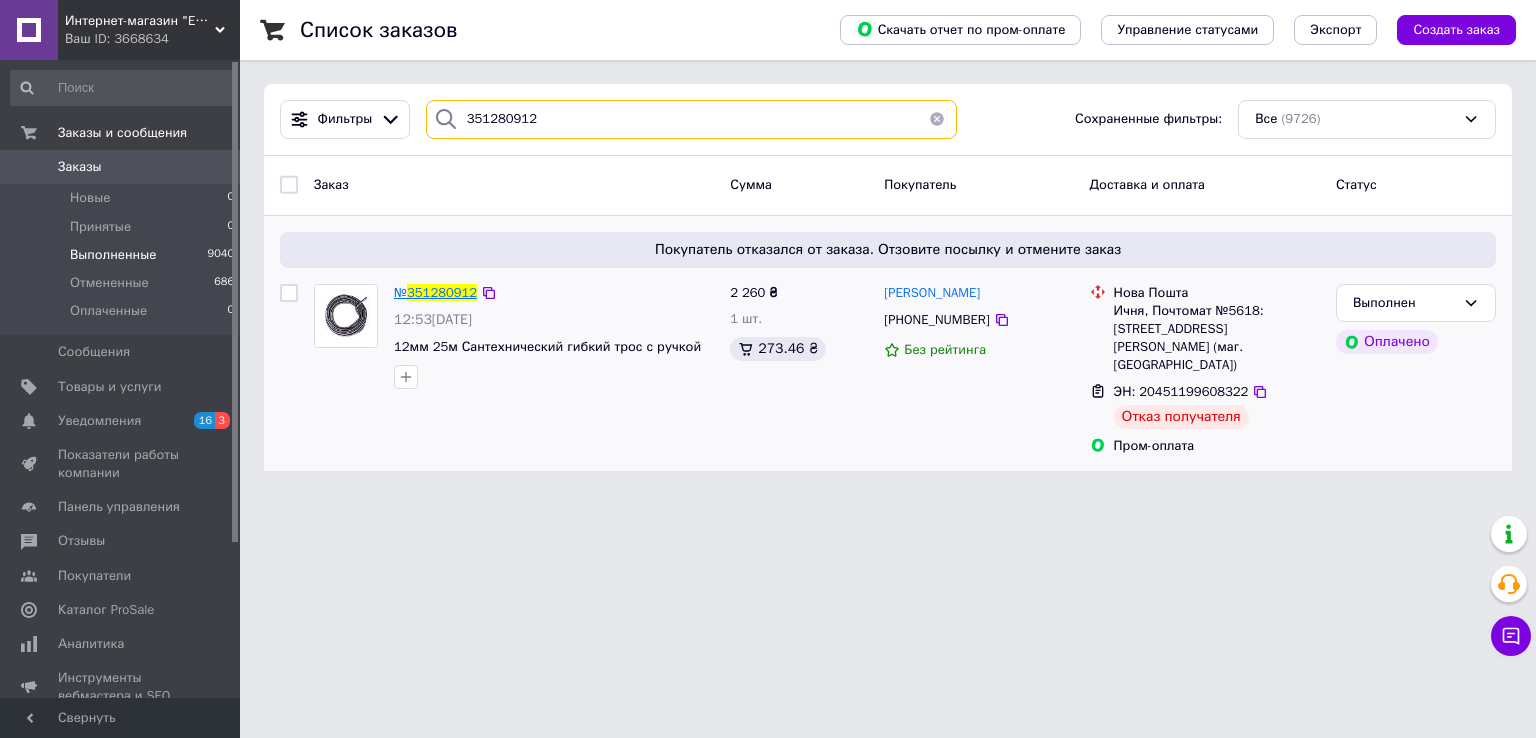 type on "351280912" 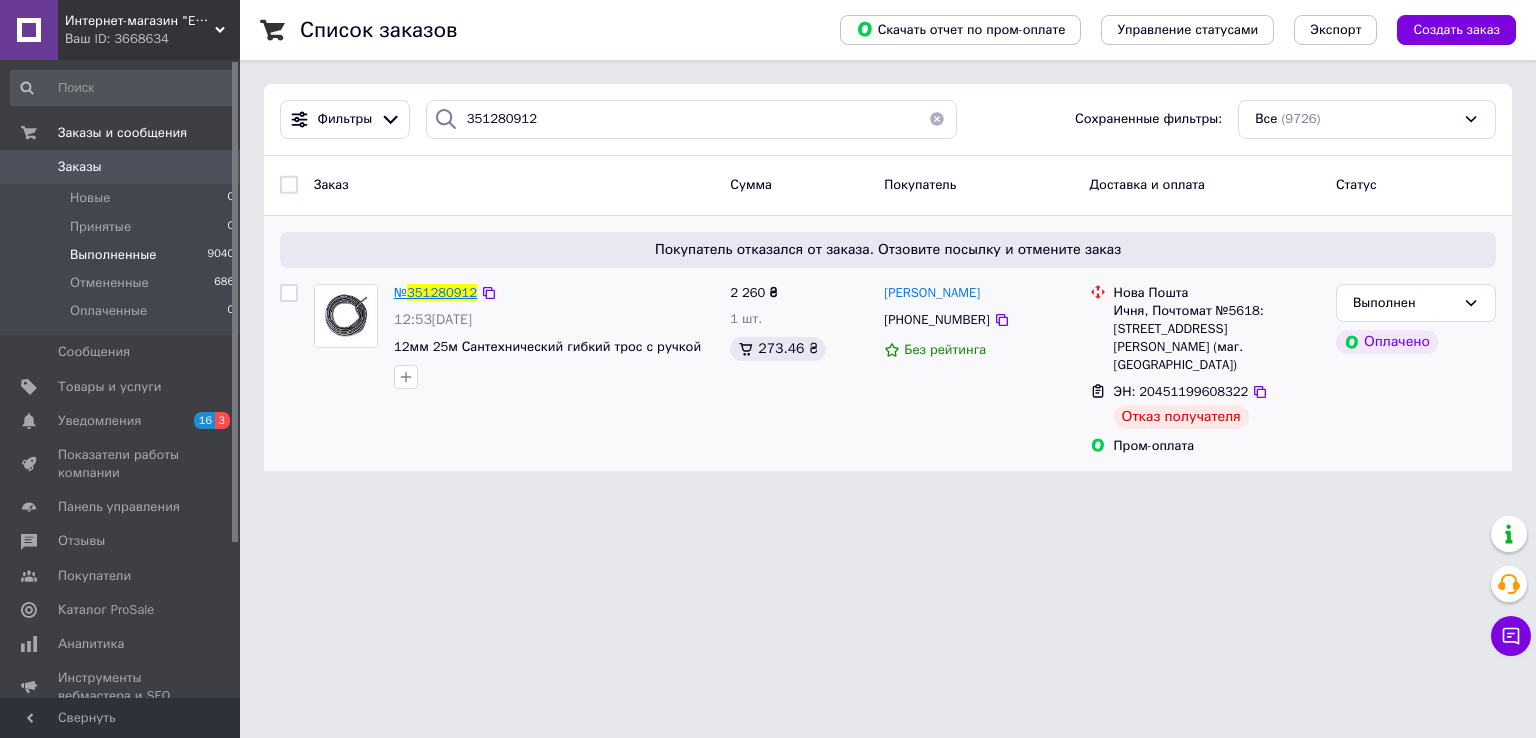 click on "351280912" at bounding box center [442, 292] 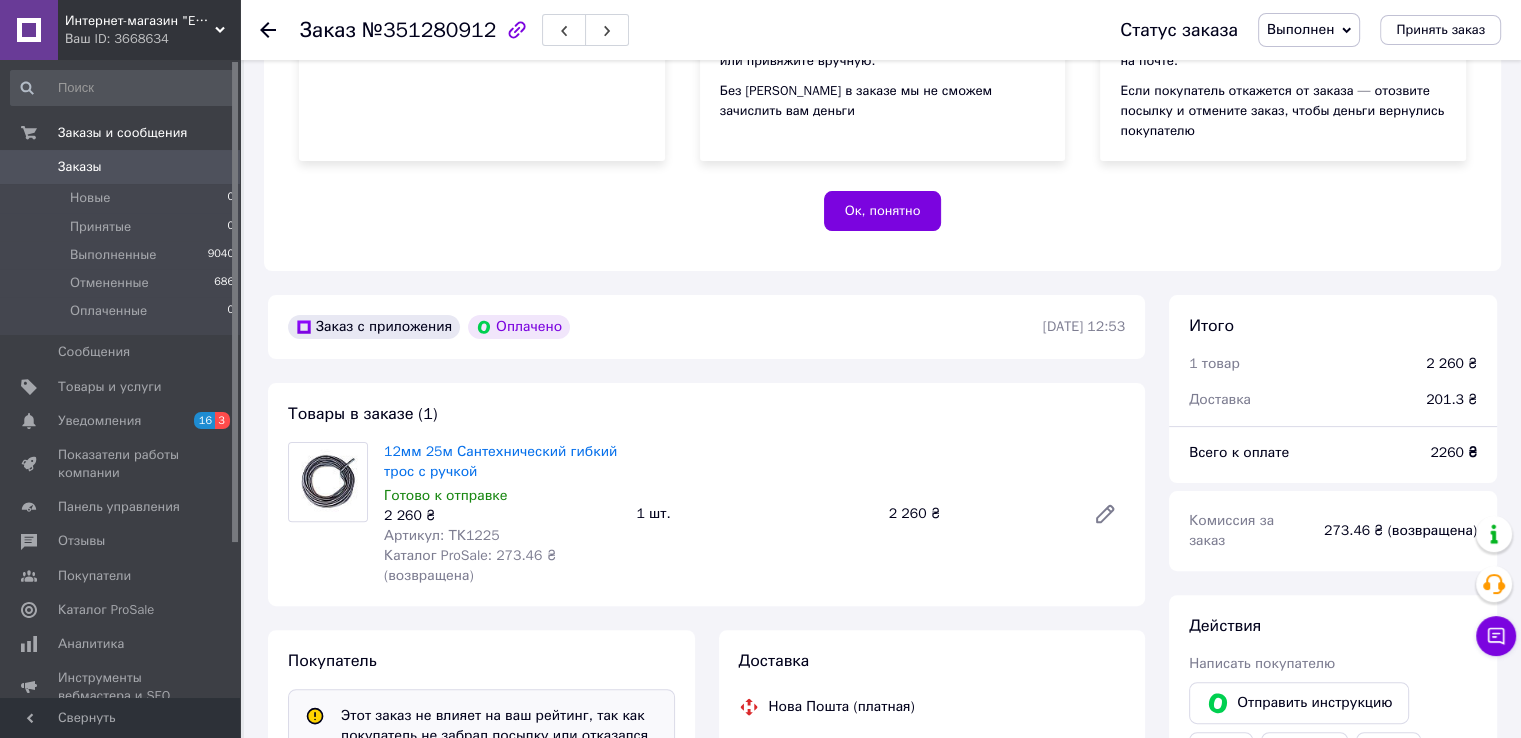 scroll, scrollTop: 648, scrollLeft: 0, axis: vertical 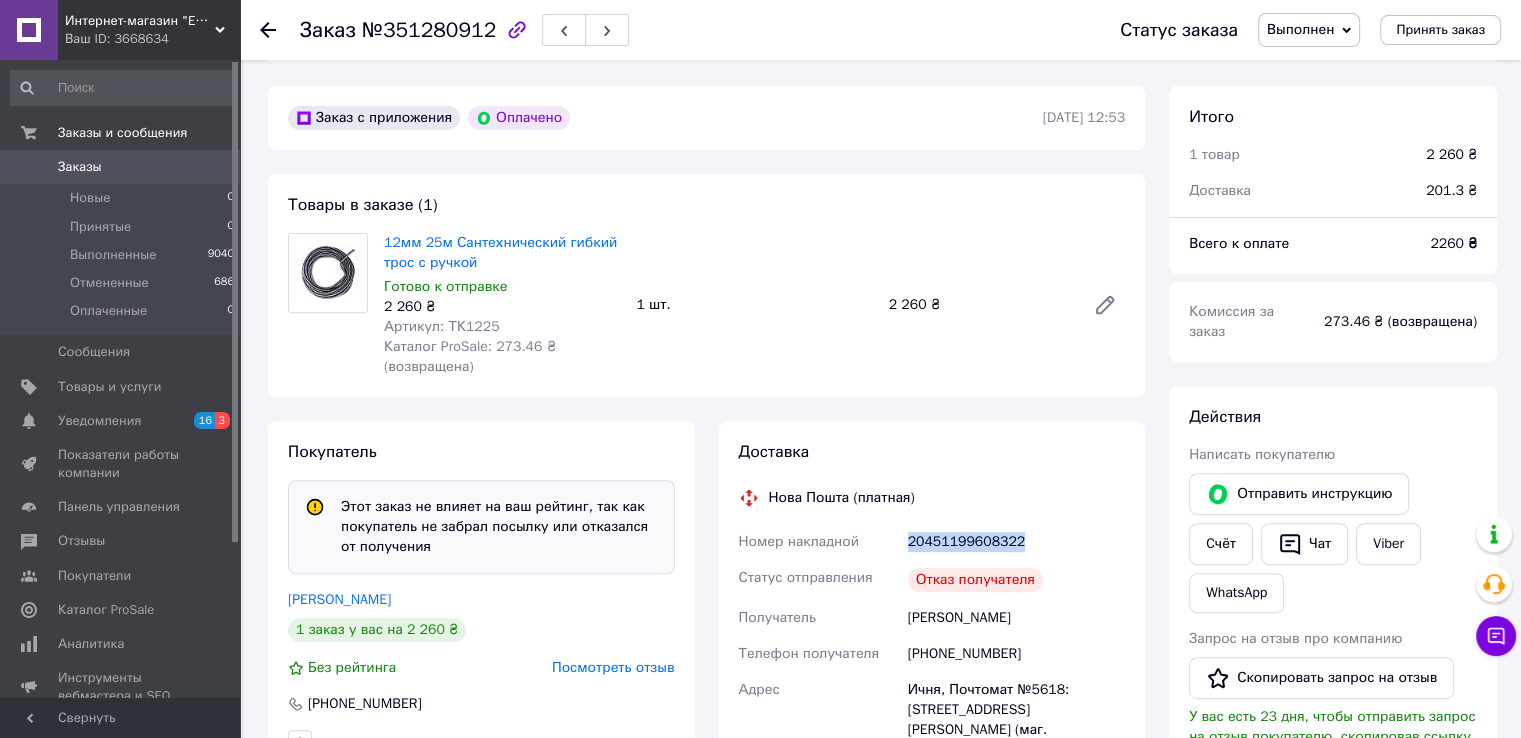 drag, startPoint x: 910, startPoint y: 544, endPoint x: 1020, endPoint y: 544, distance: 110 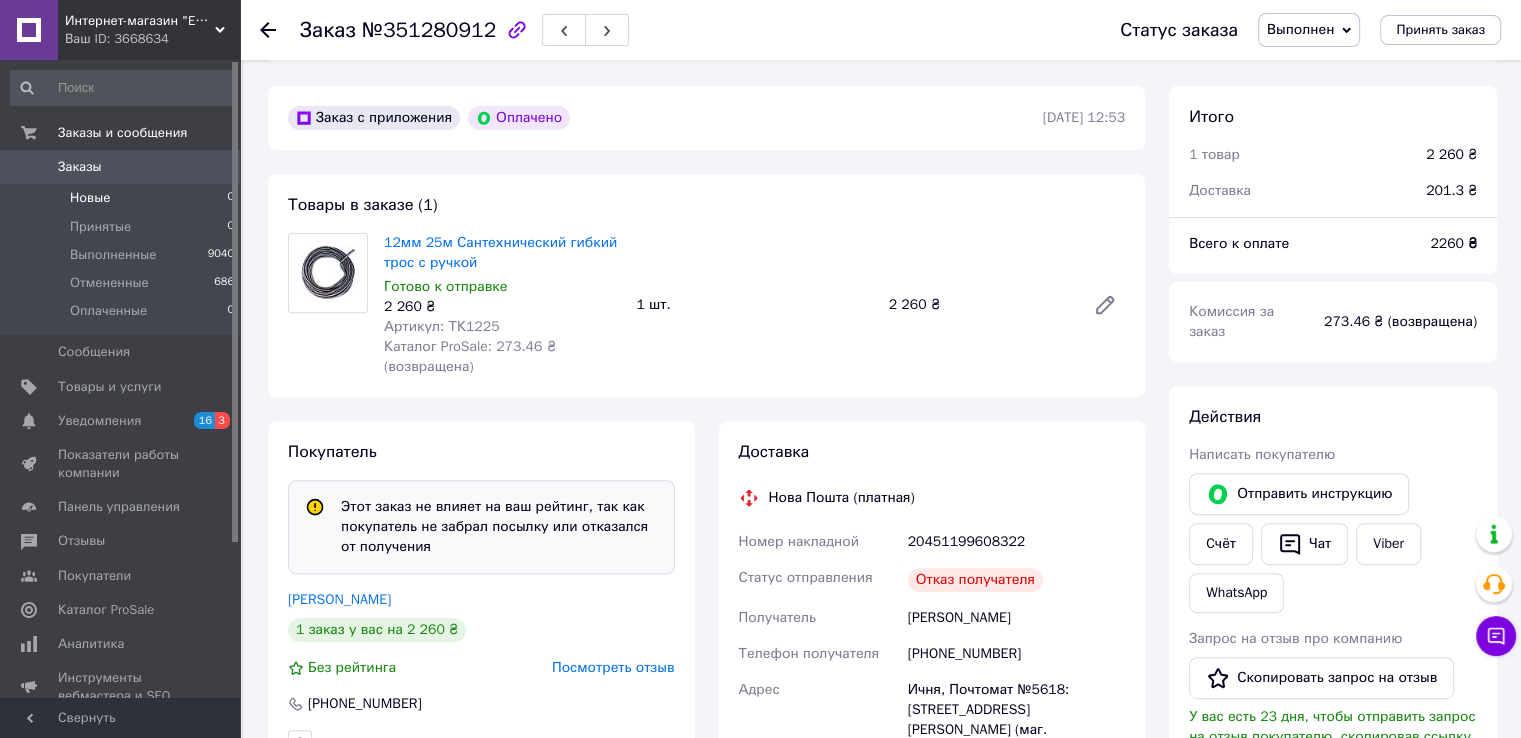 click on "Новые 0" at bounding box center (123, 198) 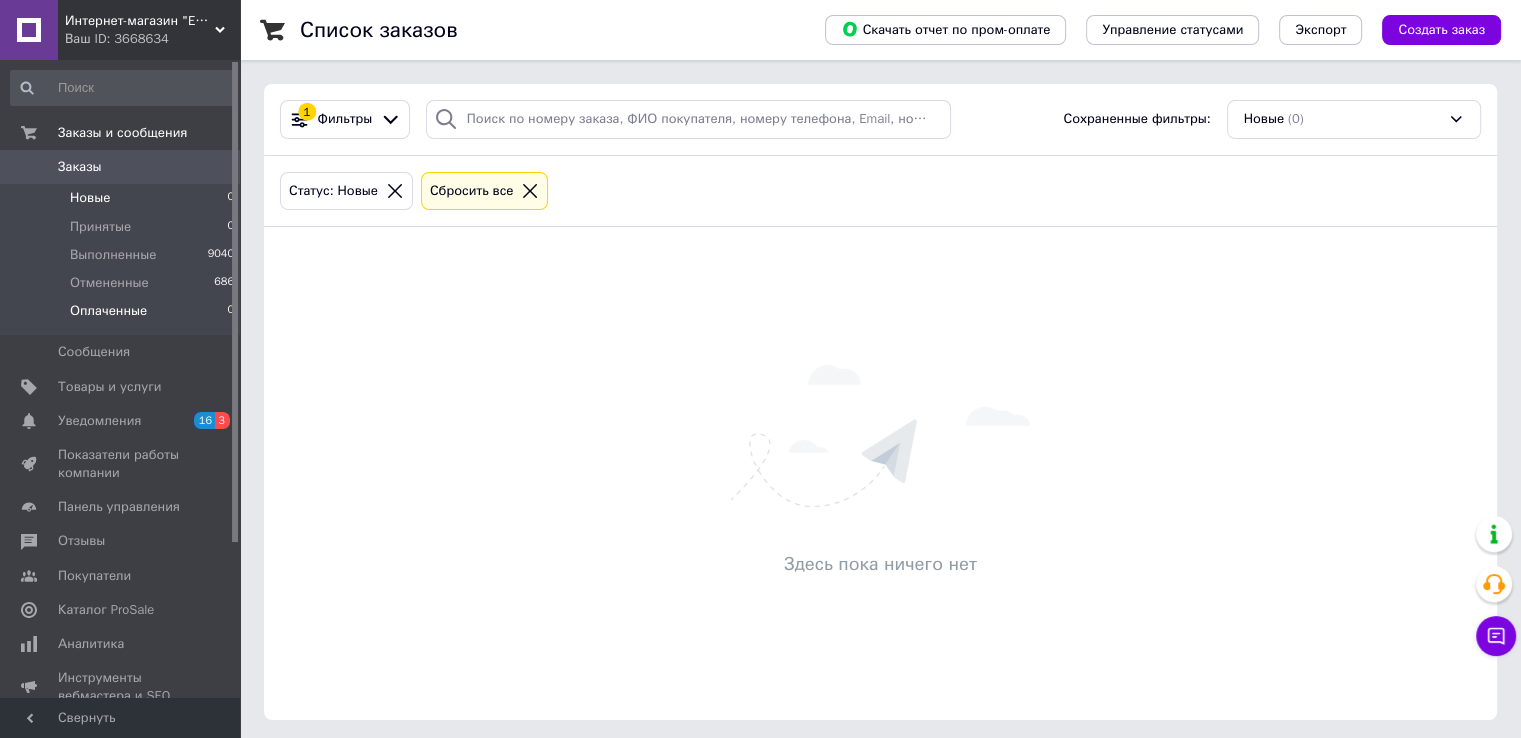 click on "Оплаченные 0" at bounding box center [123, 316] 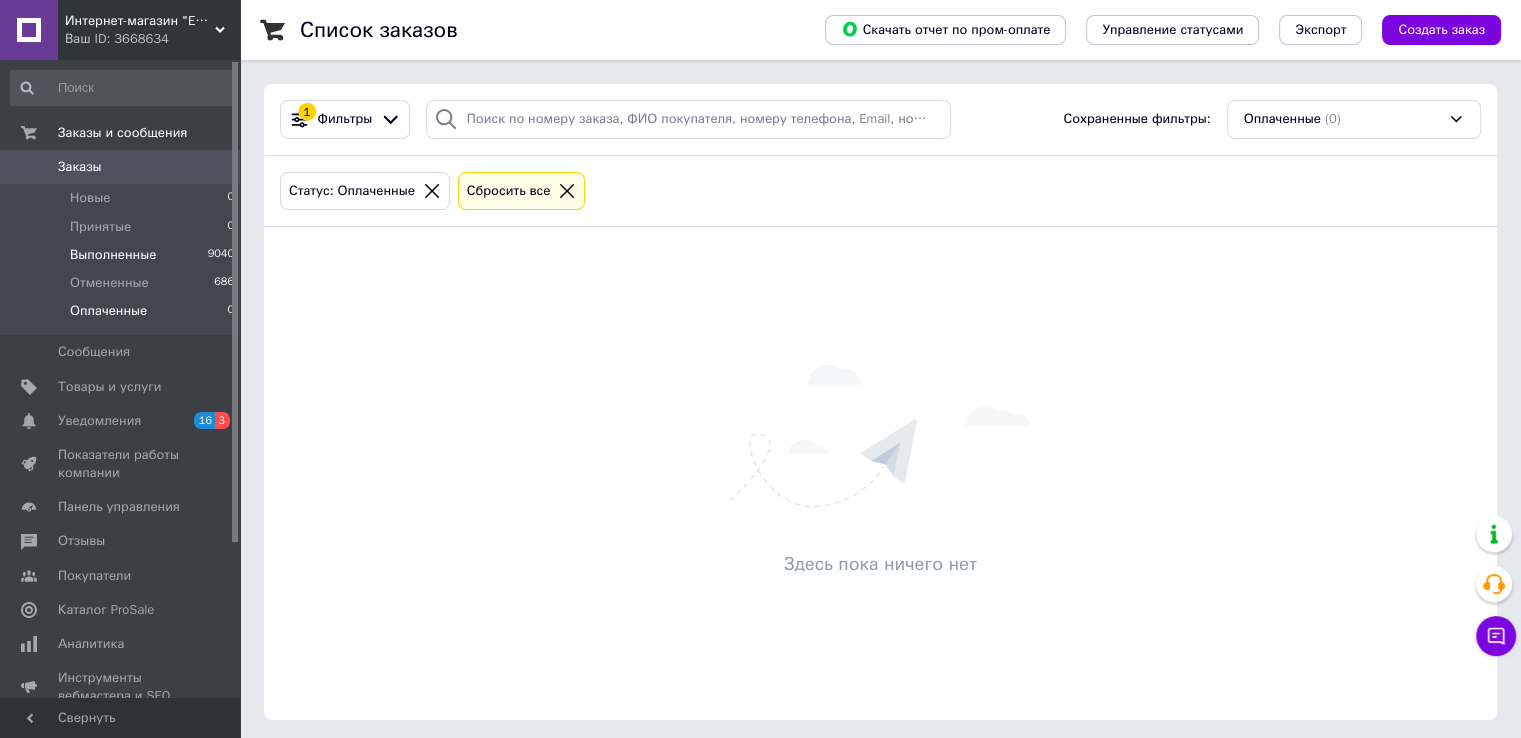 click on "Выполненные 9040" at bounding box center (123, 255) 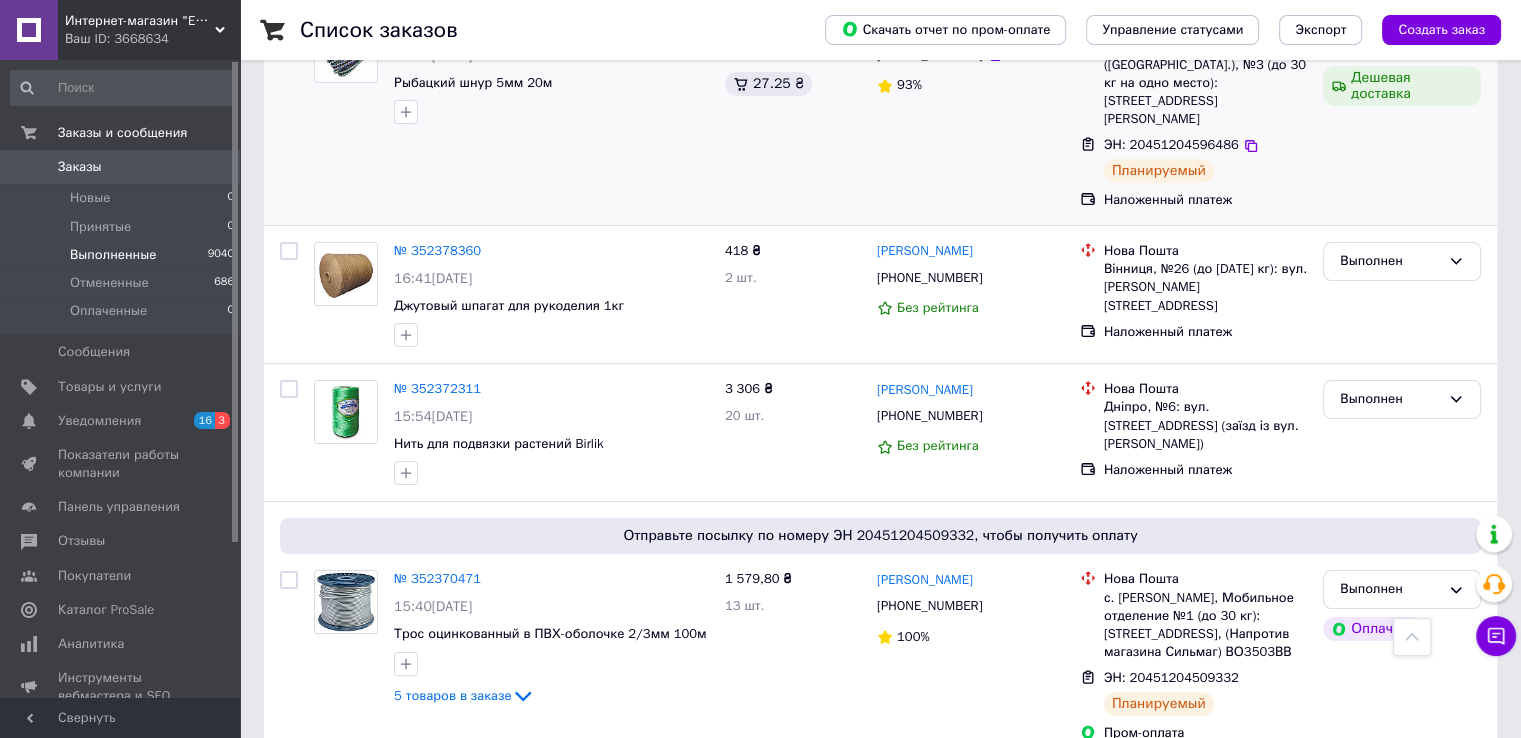 scroll, scrollTop: 200, scrollLeft: 0, axis: vertical 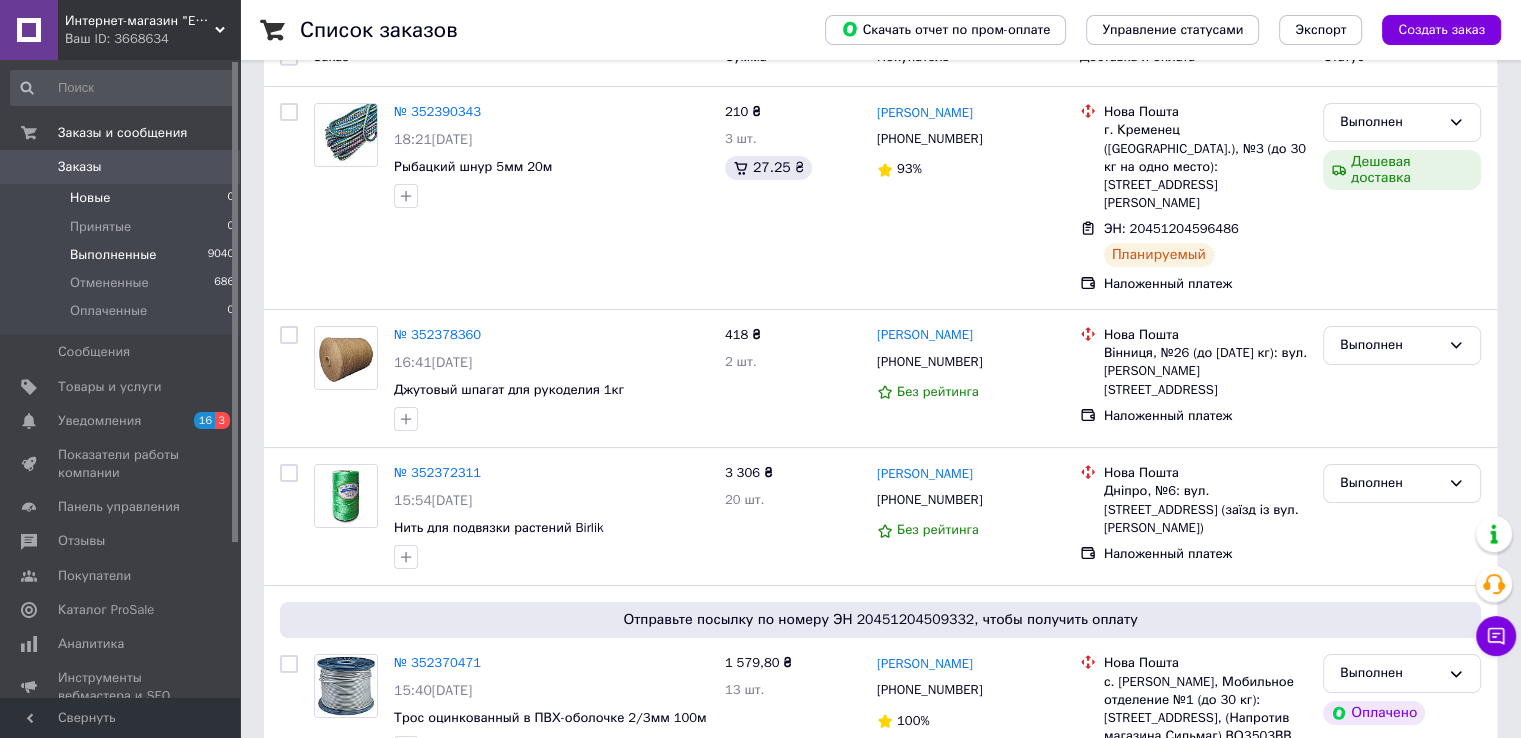 click on "Новые 0" at bounding box center (123, 198) 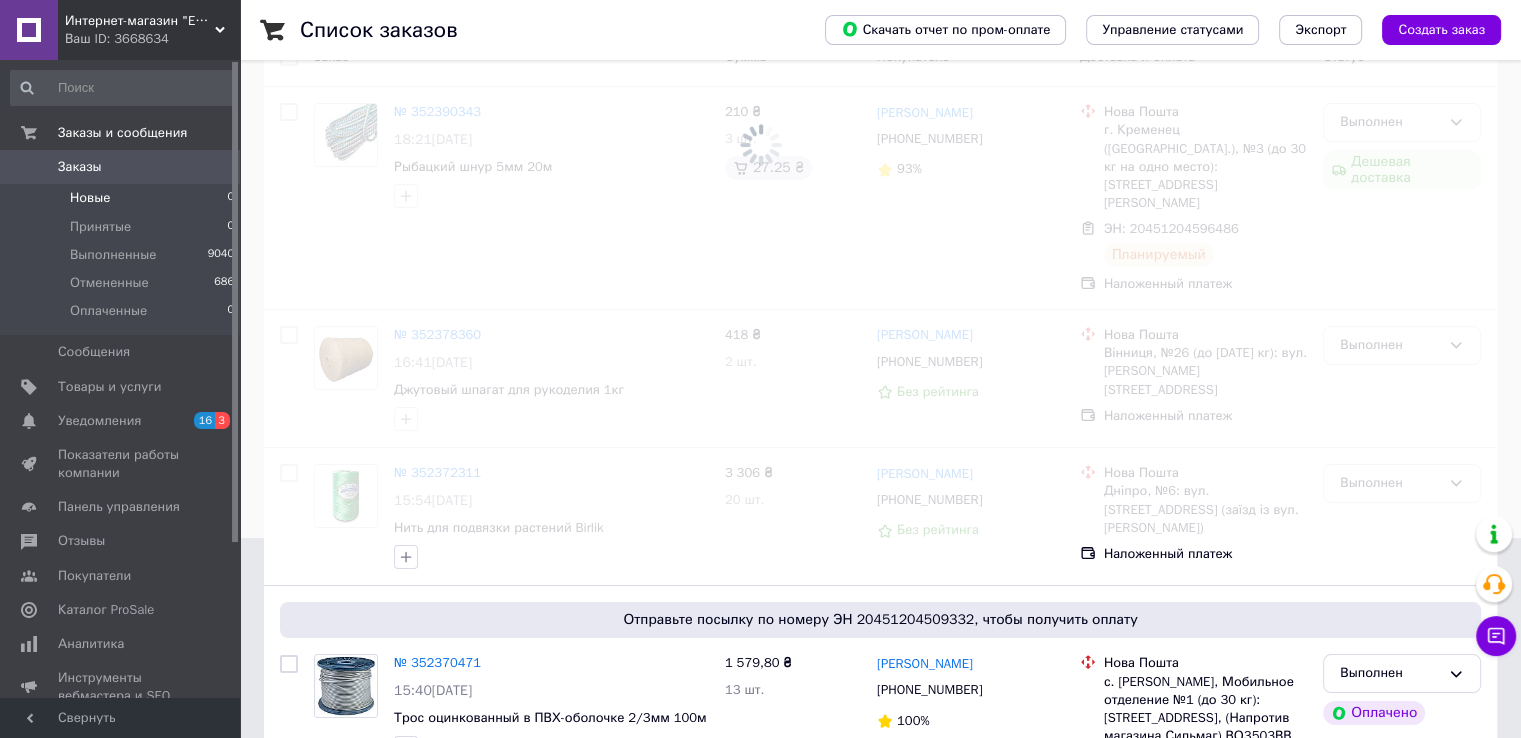 scroll, scrollTop: 0, scrollLeft: 0, axis: both 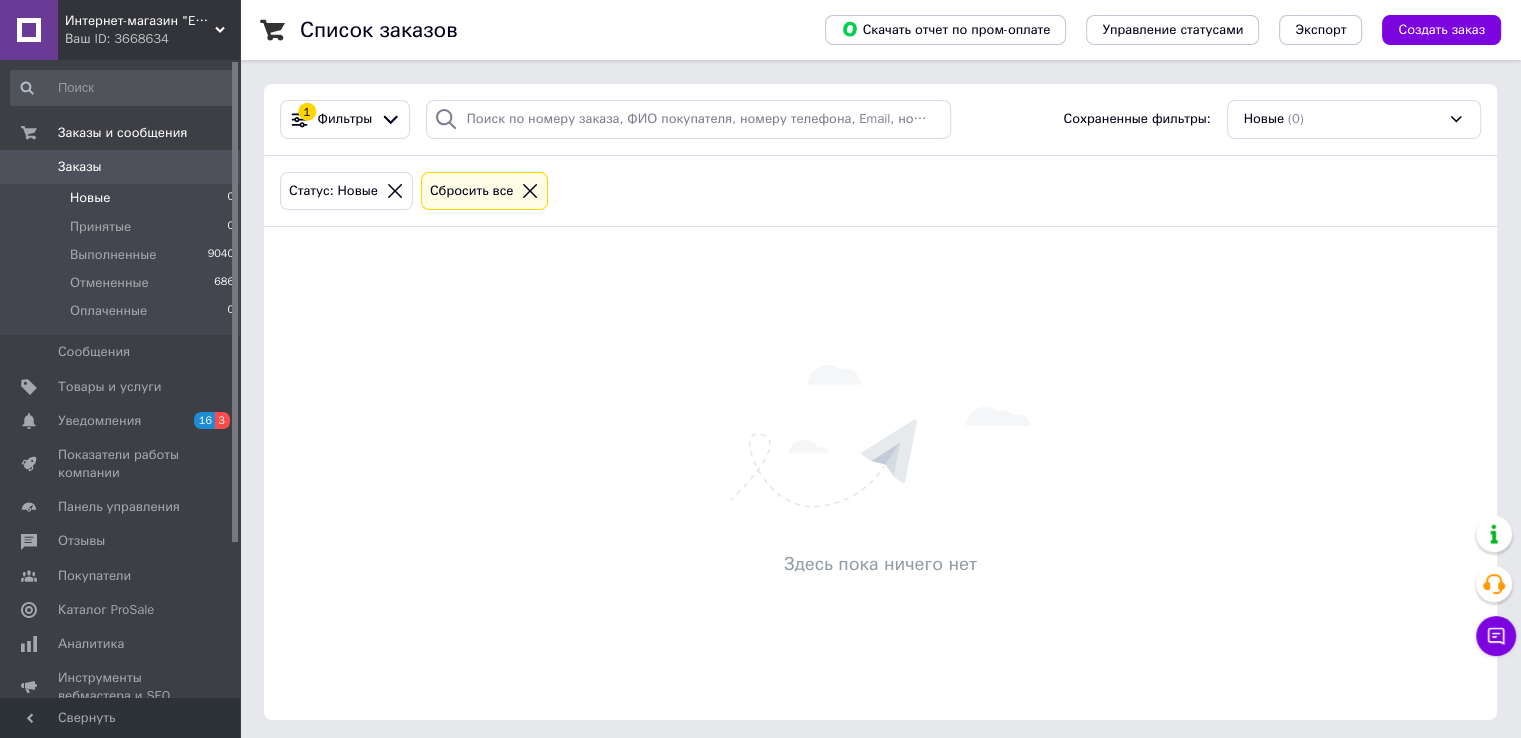 click on "Новые 0" at bounding box center (123, 198) 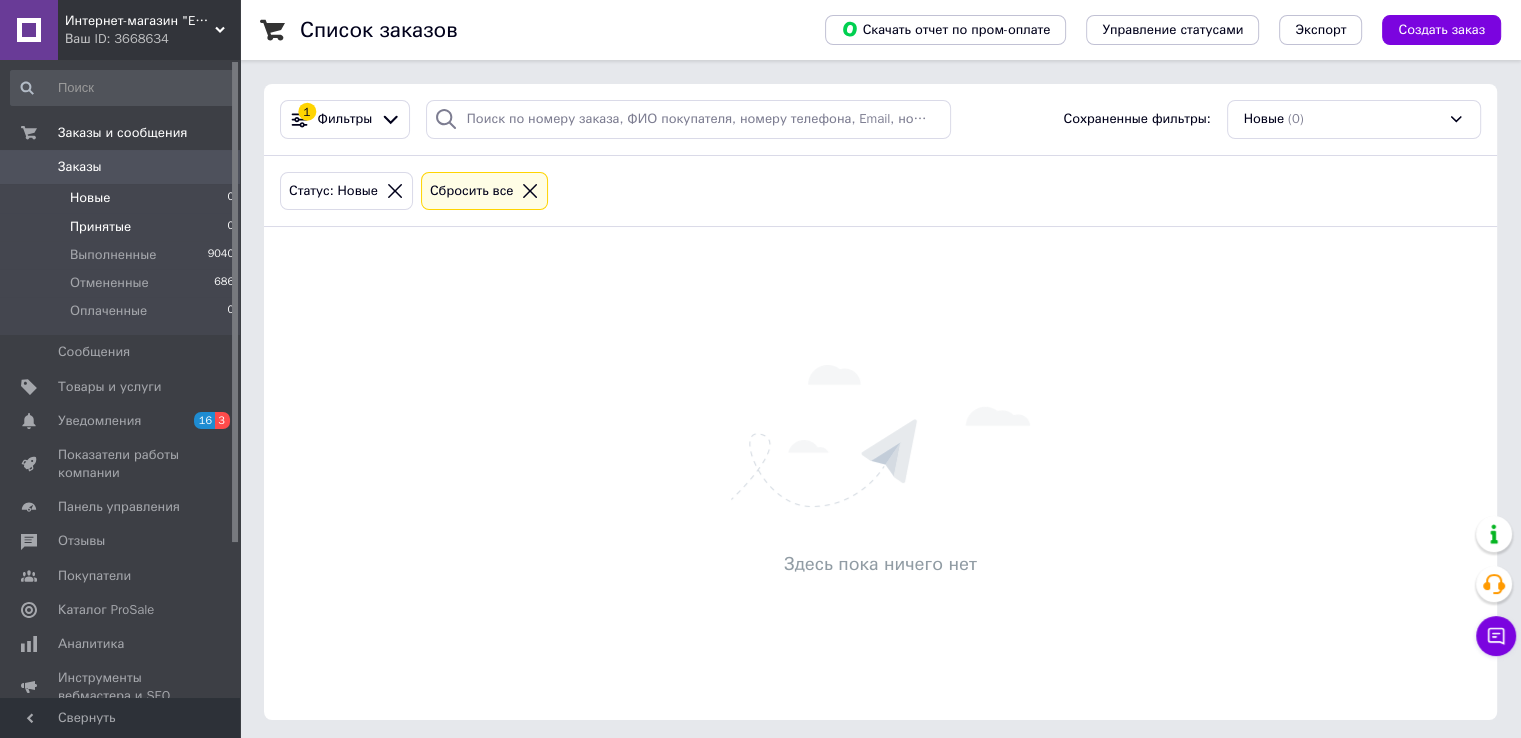 click on "Принятые 0" at bounding box center (123, 227) 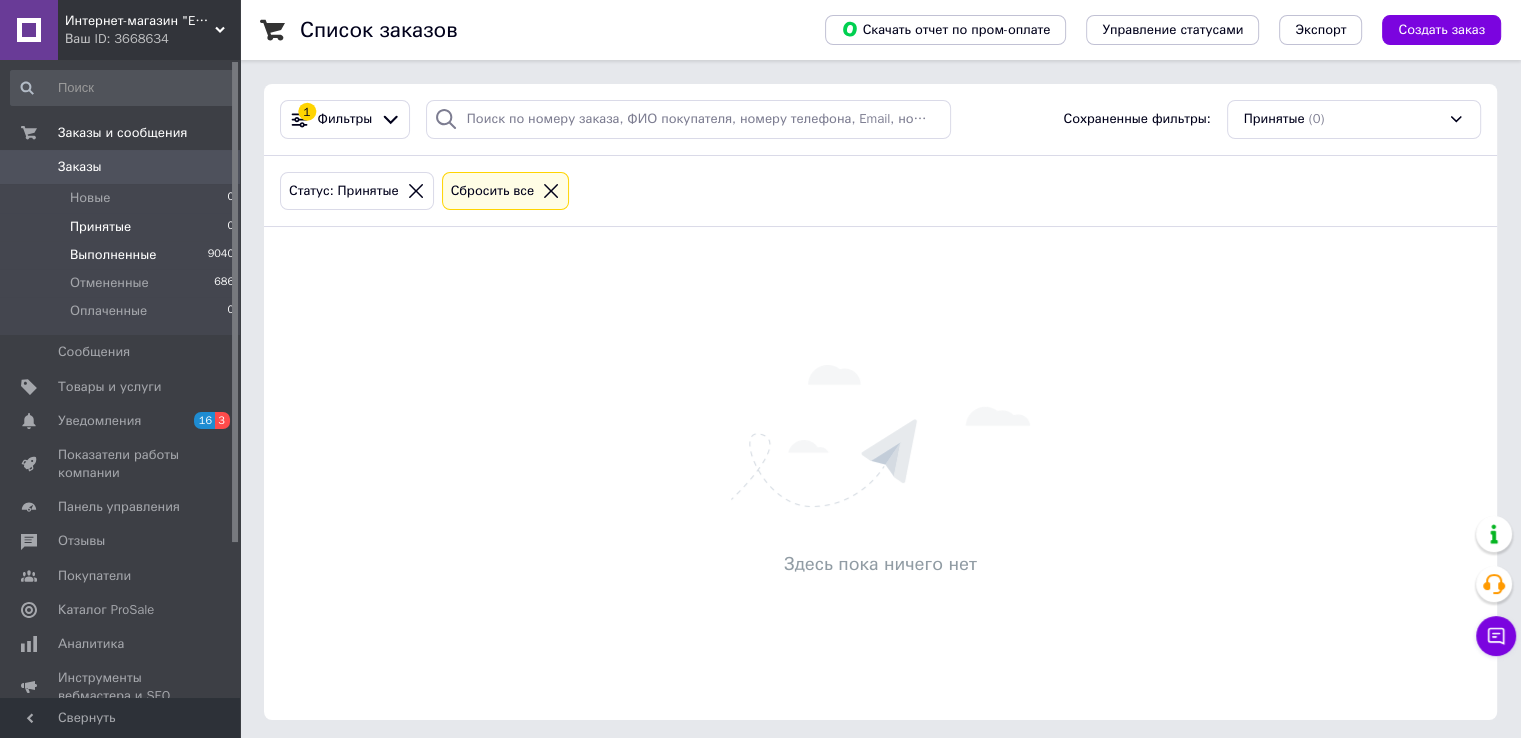 click on "Выполненные 9040" at bounding box center [123, 255] 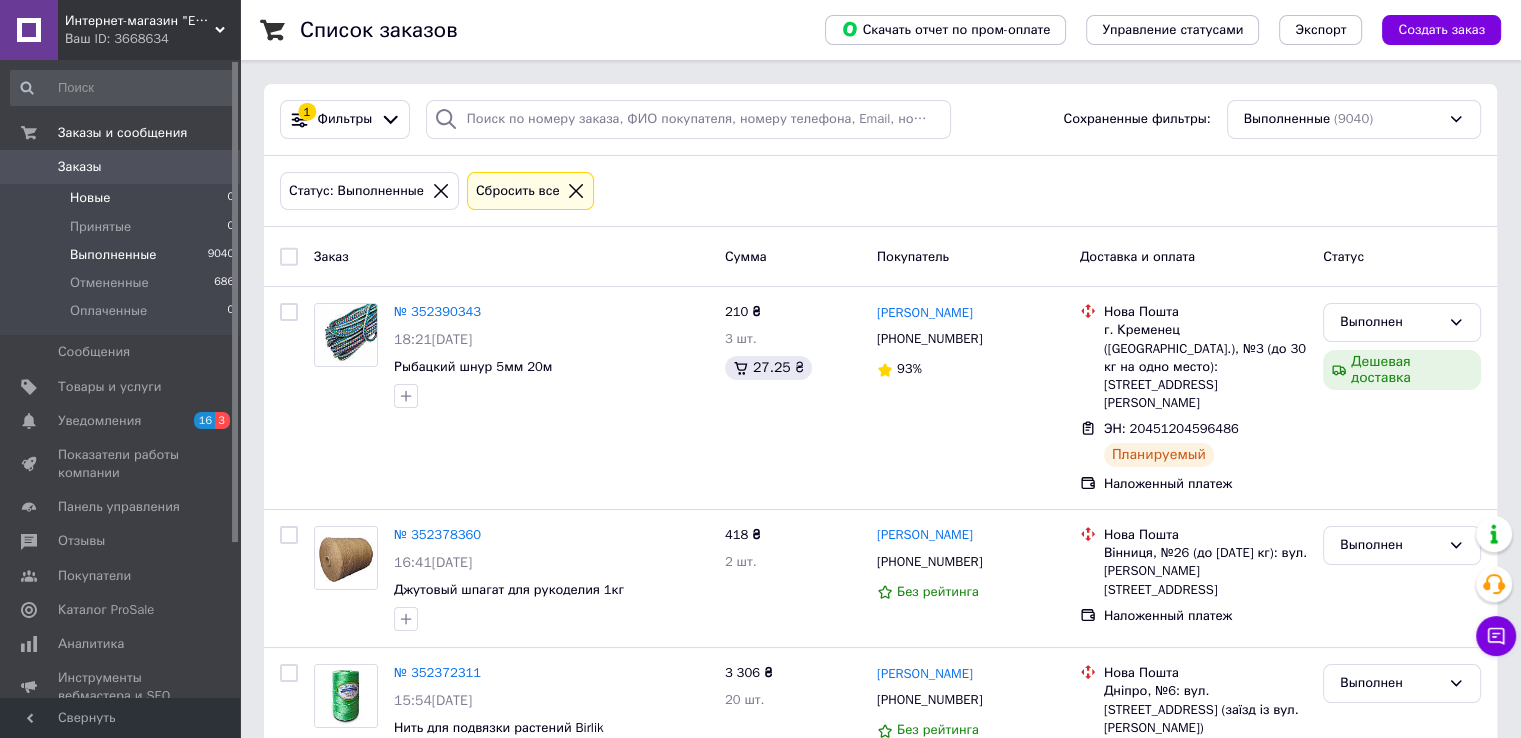 click on "Новые 0" at bounding box center (123, 198) 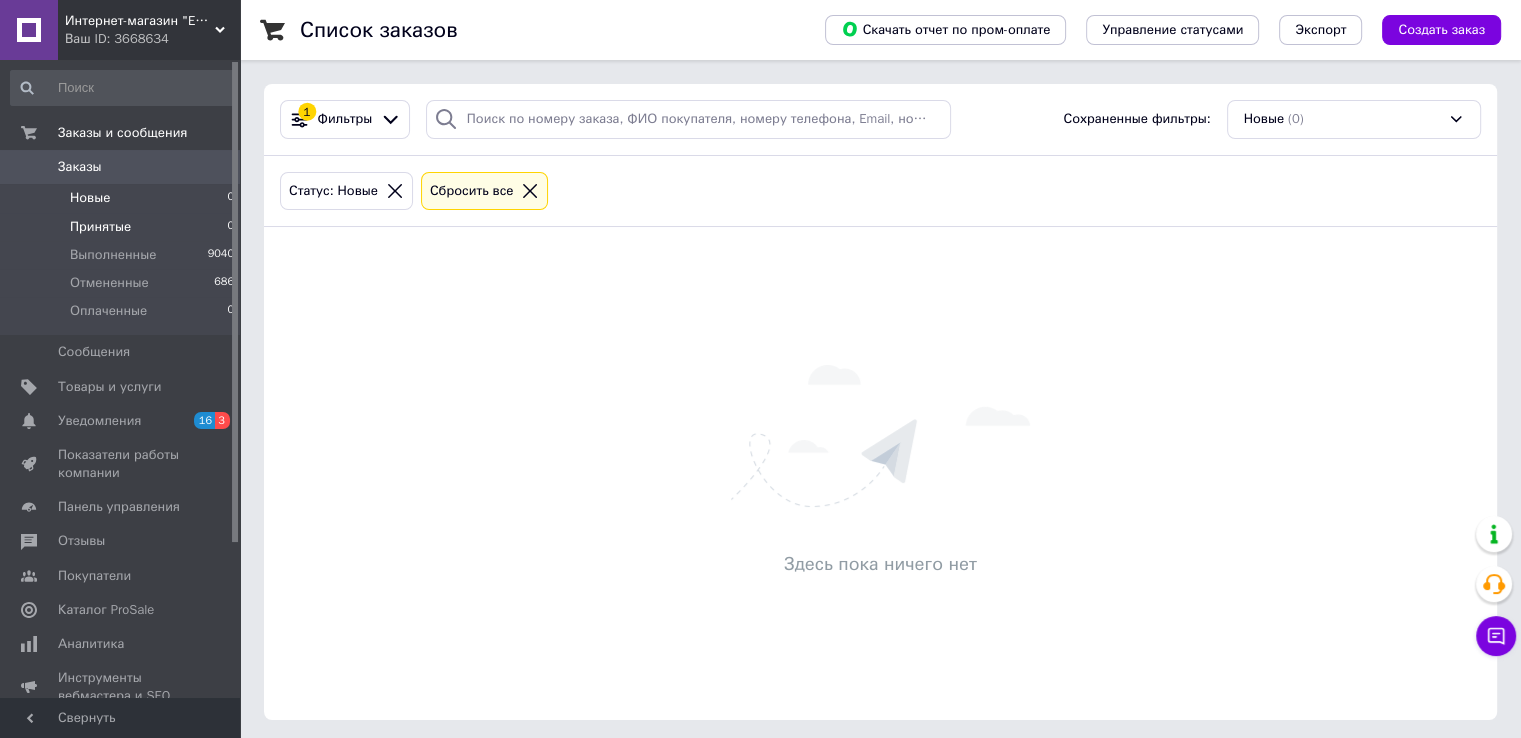 click on "Принятые 0" at bounding box center (123, 227) 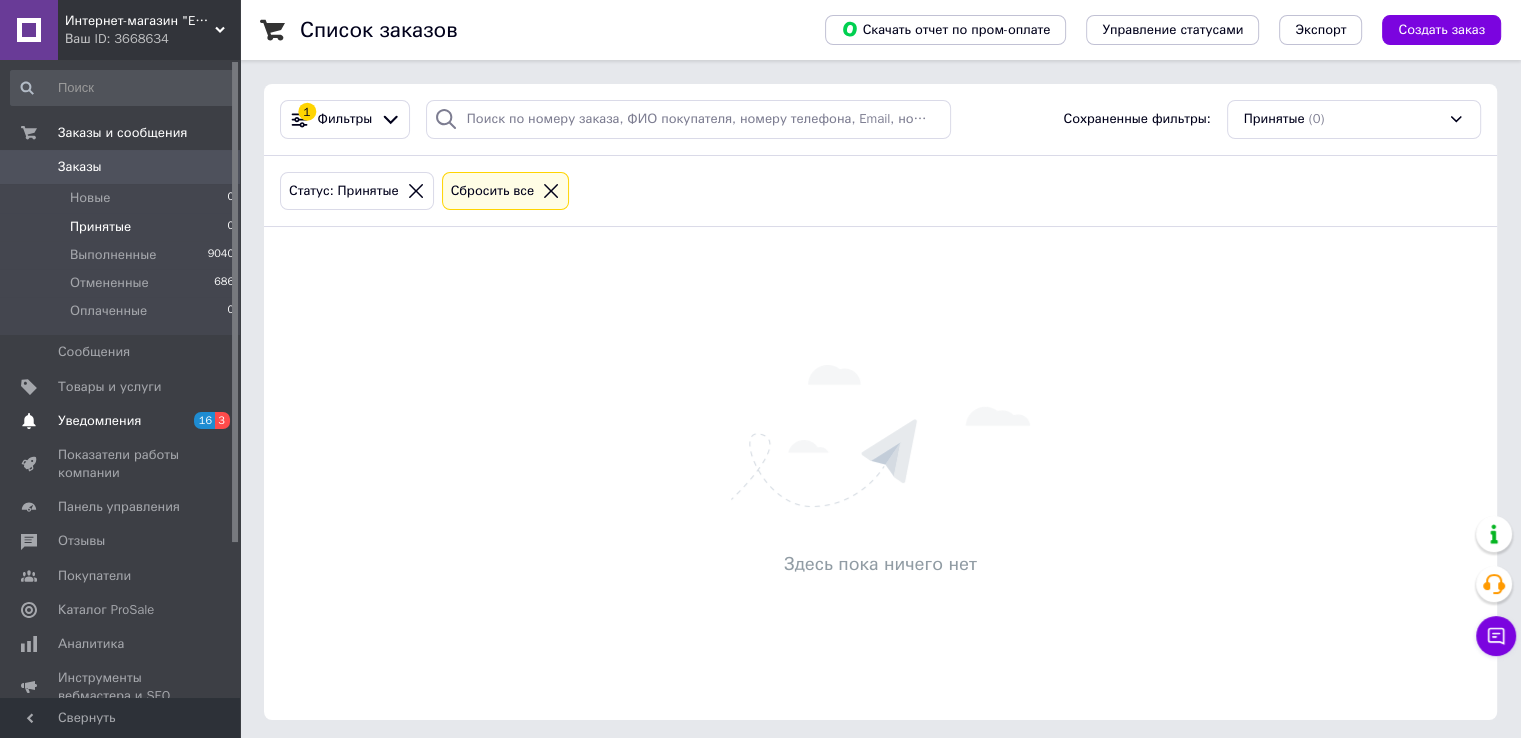 click on "Уведомления" at bounding box center [121, 421] 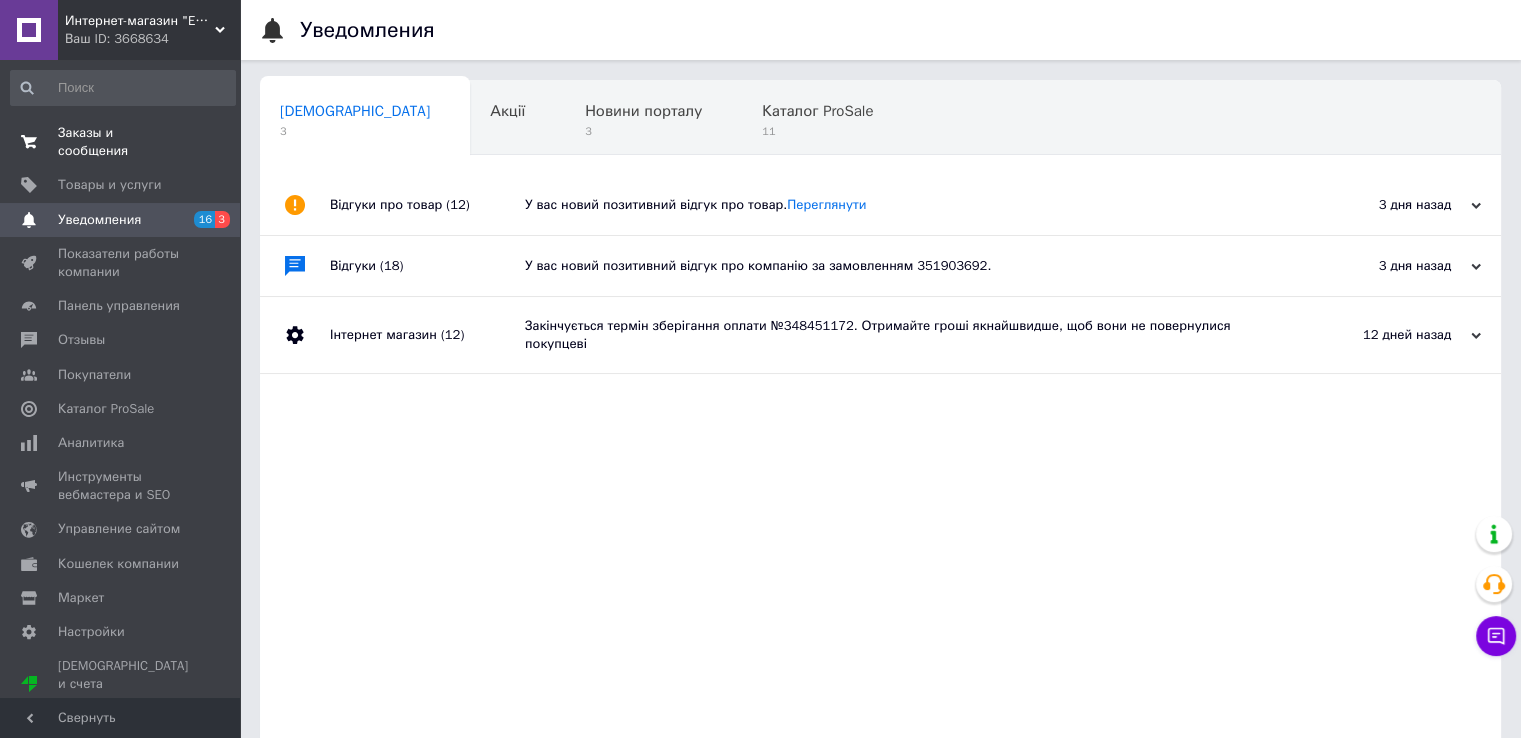 click on "Заказы и сообщения 0 0" at bounding box center (123, 142) 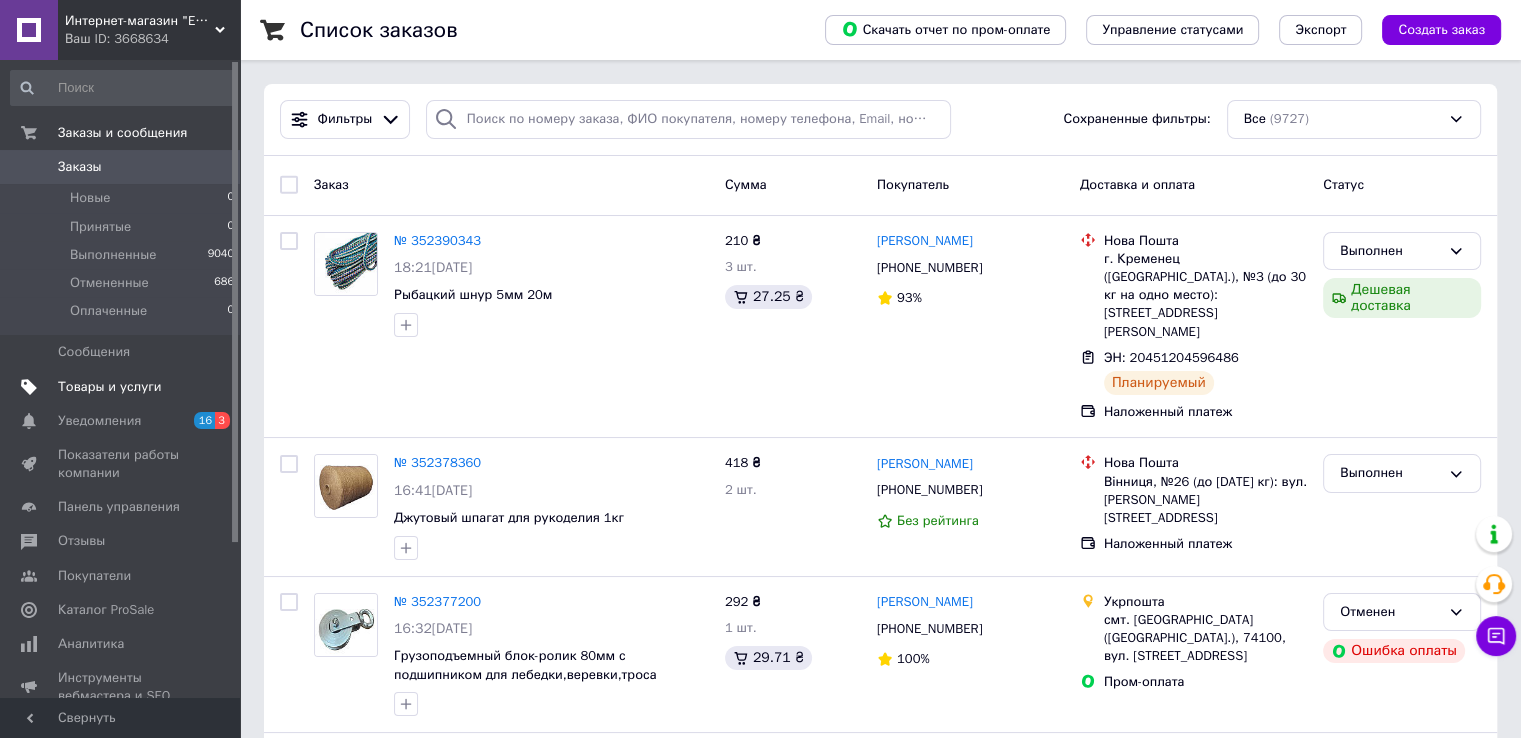 click on "Товары и услуги" at bounding box center (123, 387) 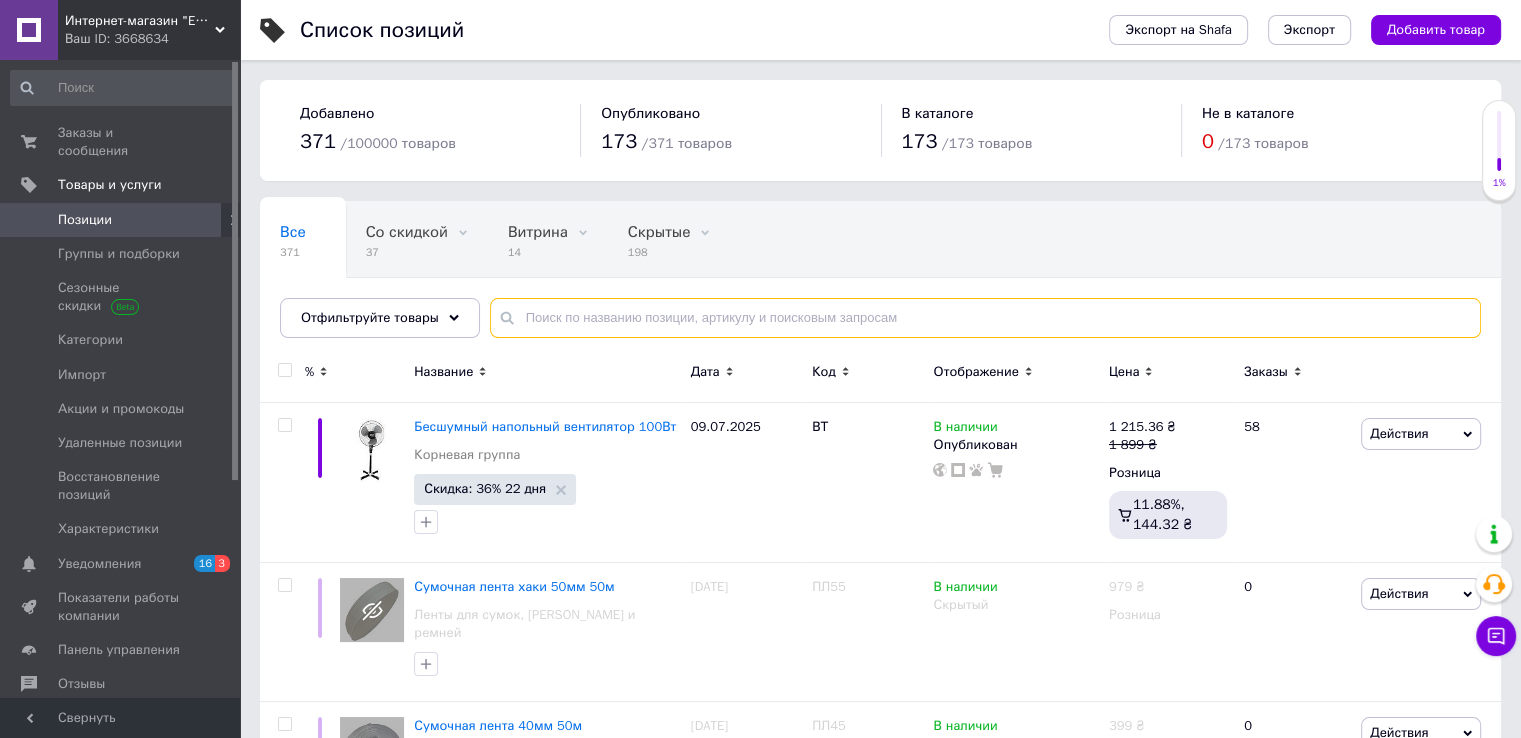 click at bounding box center [985, 318] 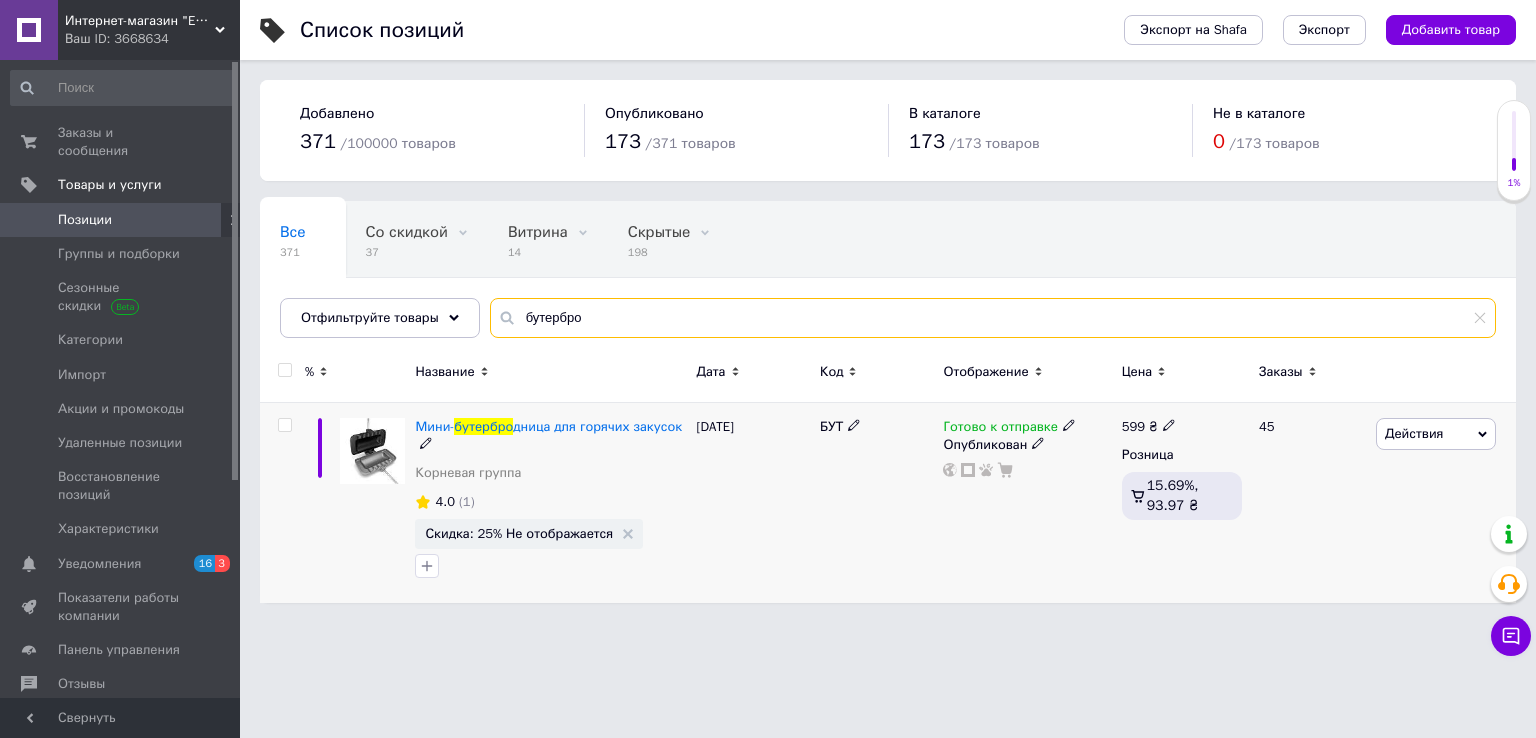 type on "бутербро" 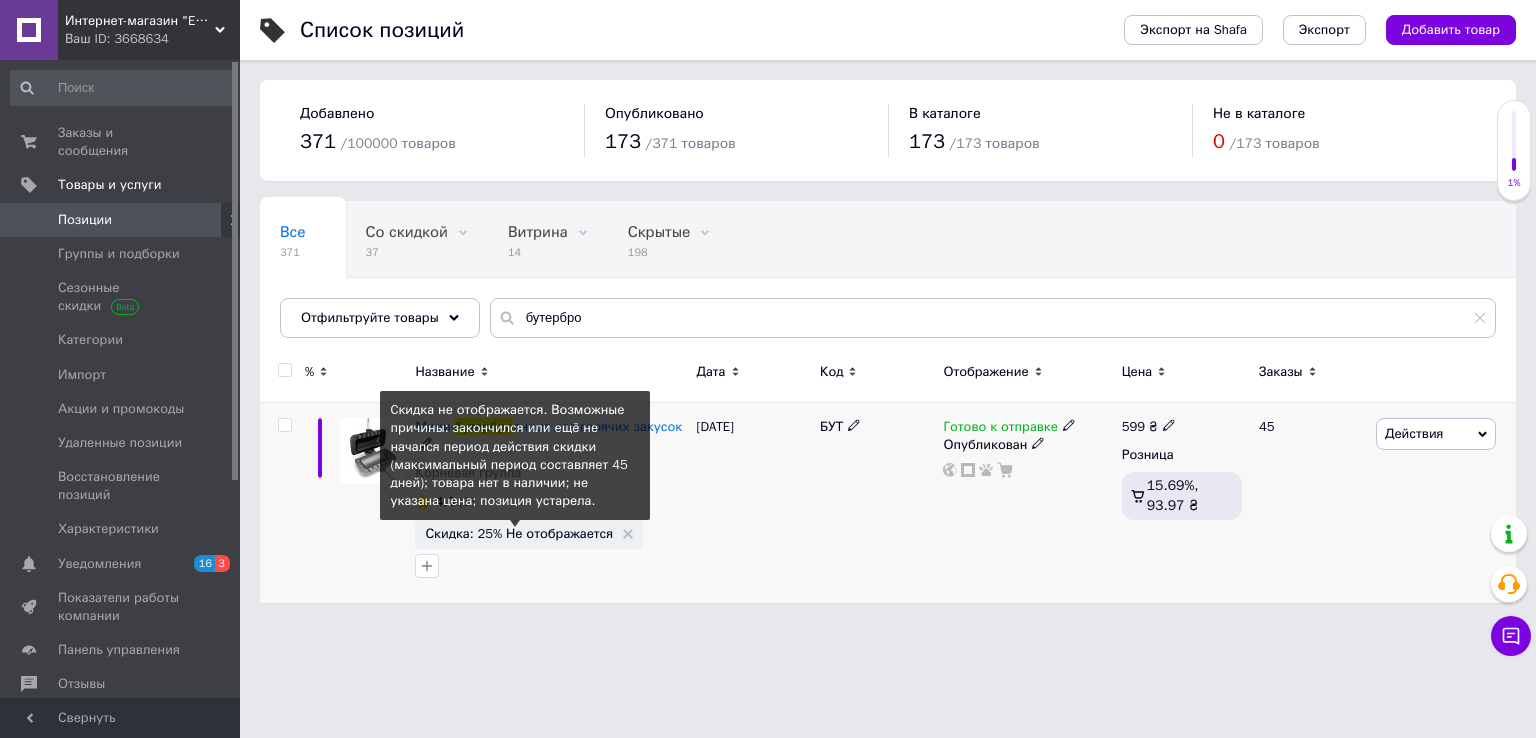 click on "Скидка: 25% Не отображается" at bounding box center [519, 533] 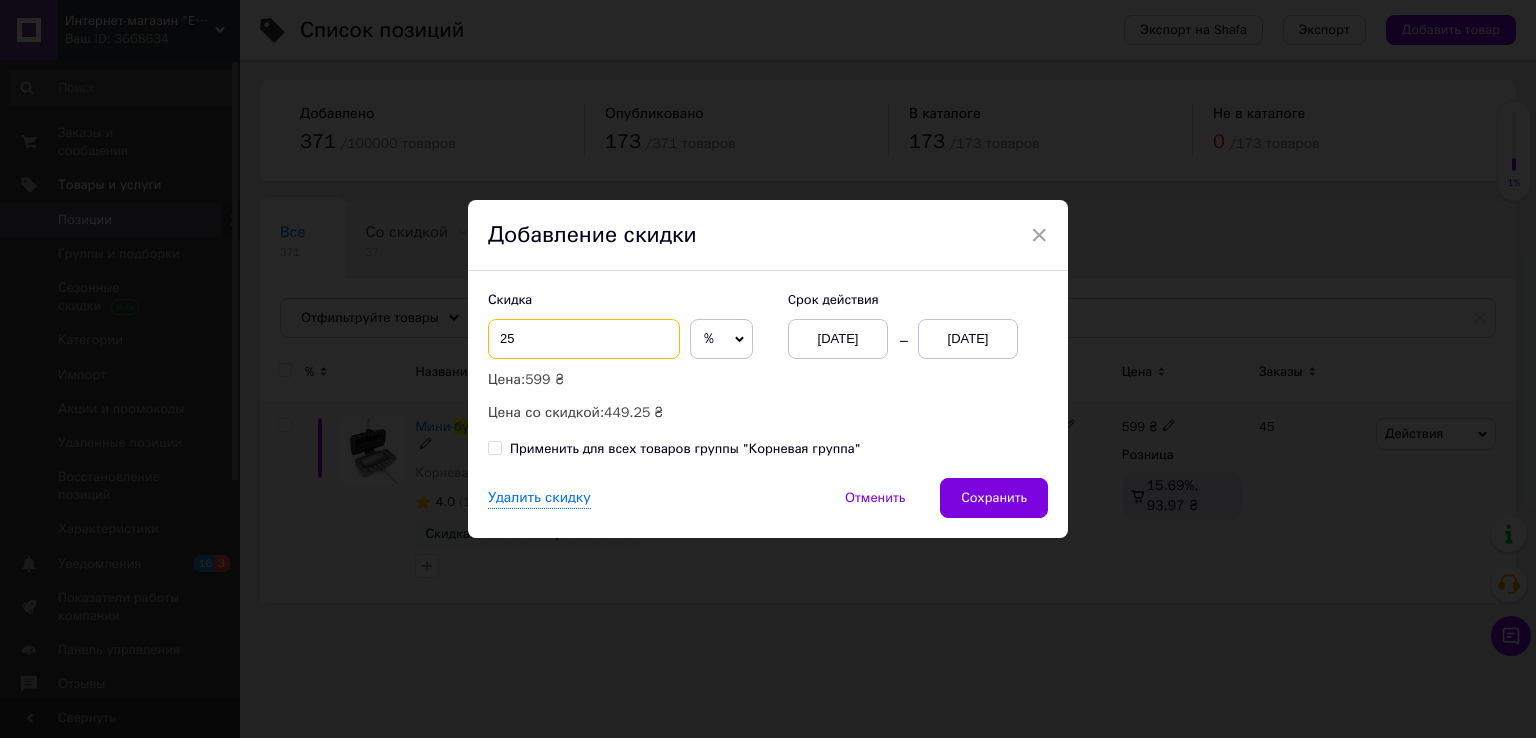 click on "25" at bounding box center [584, 339] 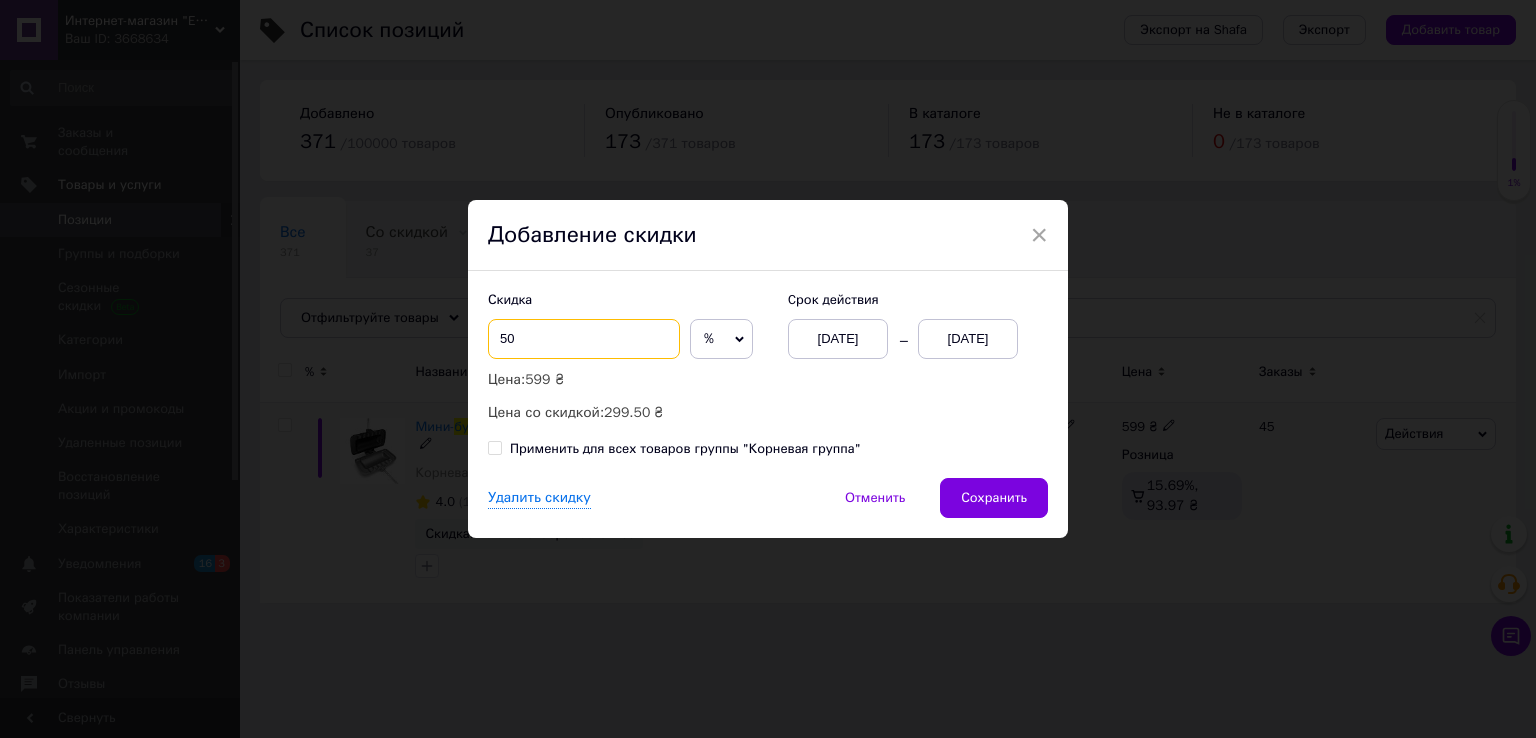 type on "50" 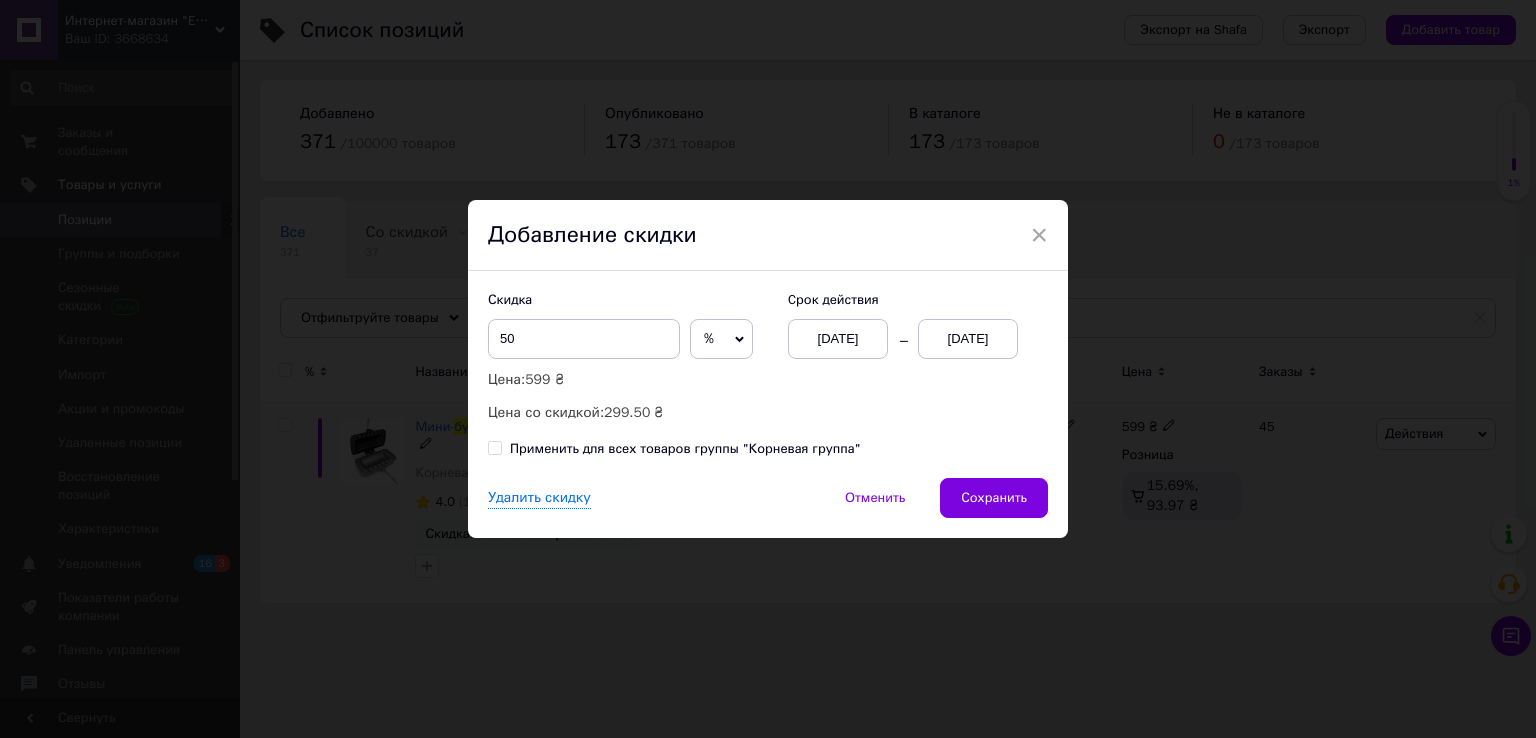 click on "[DATE]" at bounding box center [968, 339] 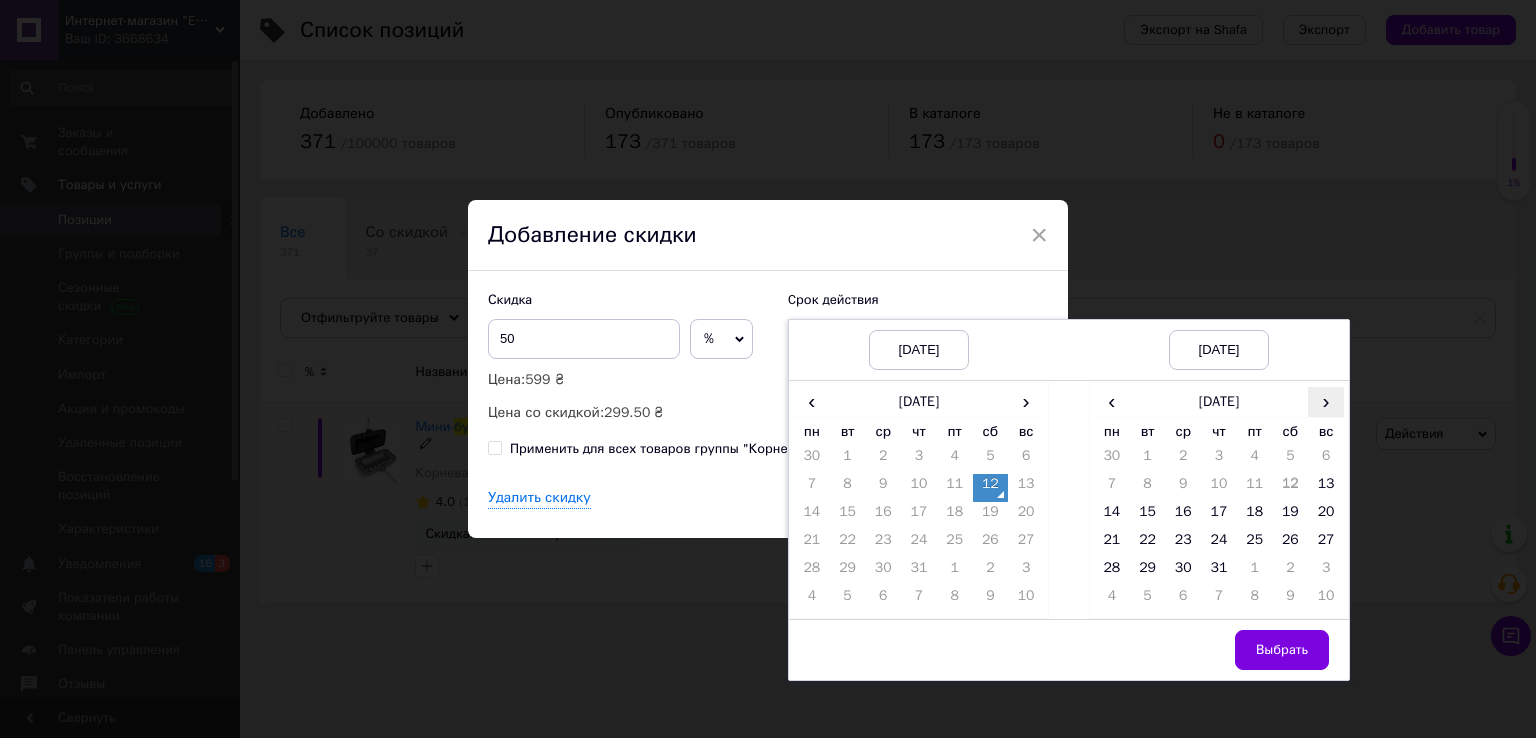 click on "›" at bounding box center [1326, 401] 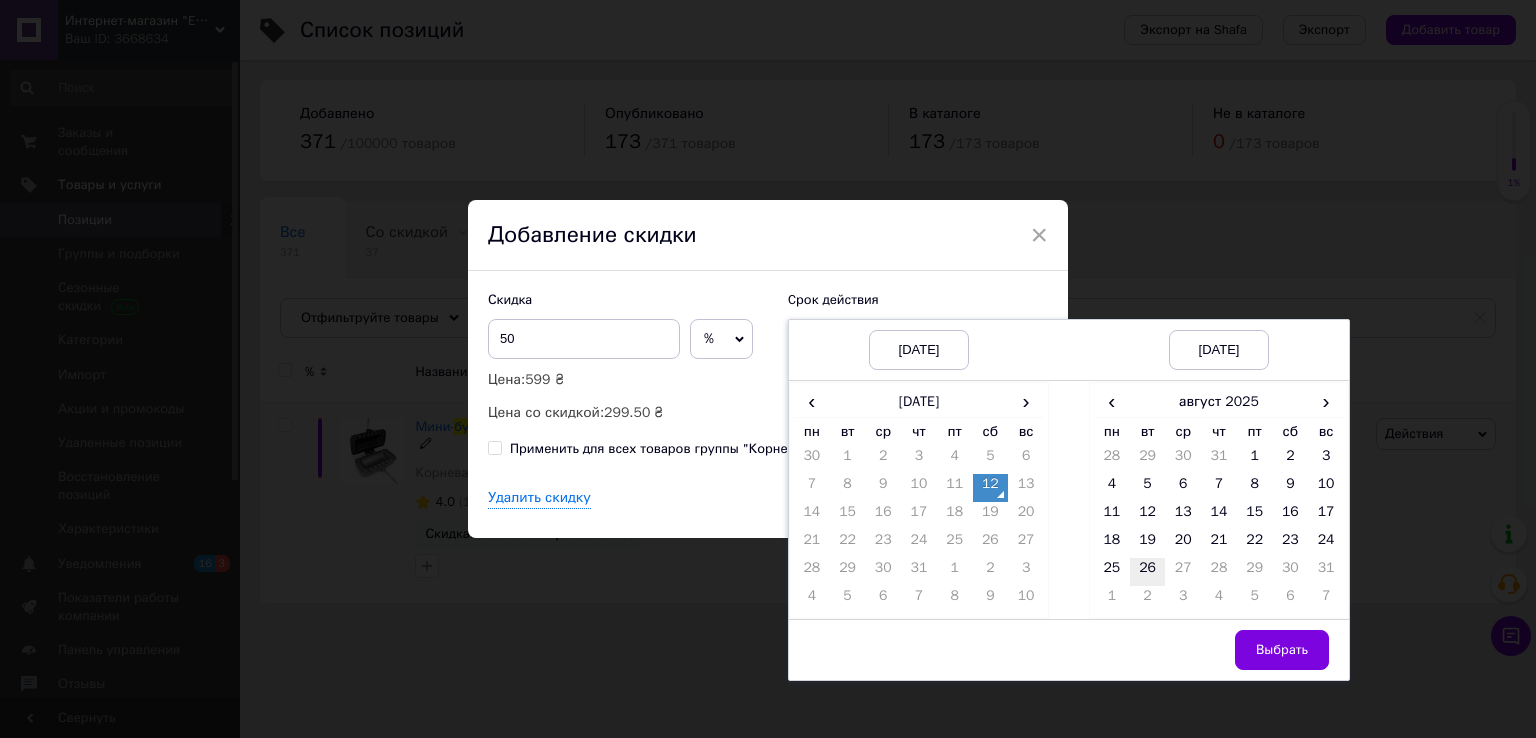 click on "26" at bounding box center [1148, 572] 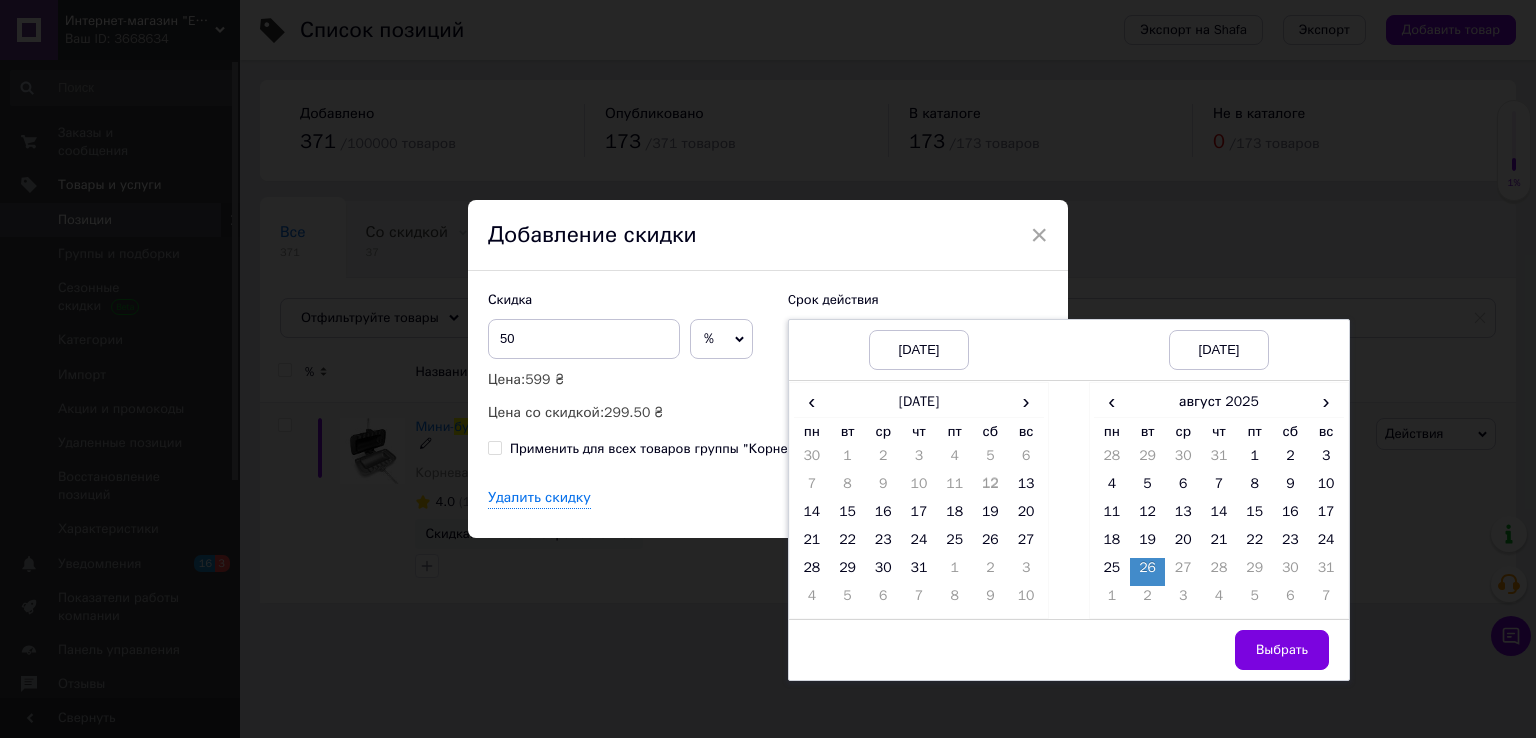 click on "Выбрать" at bounding box center [1282, 650] 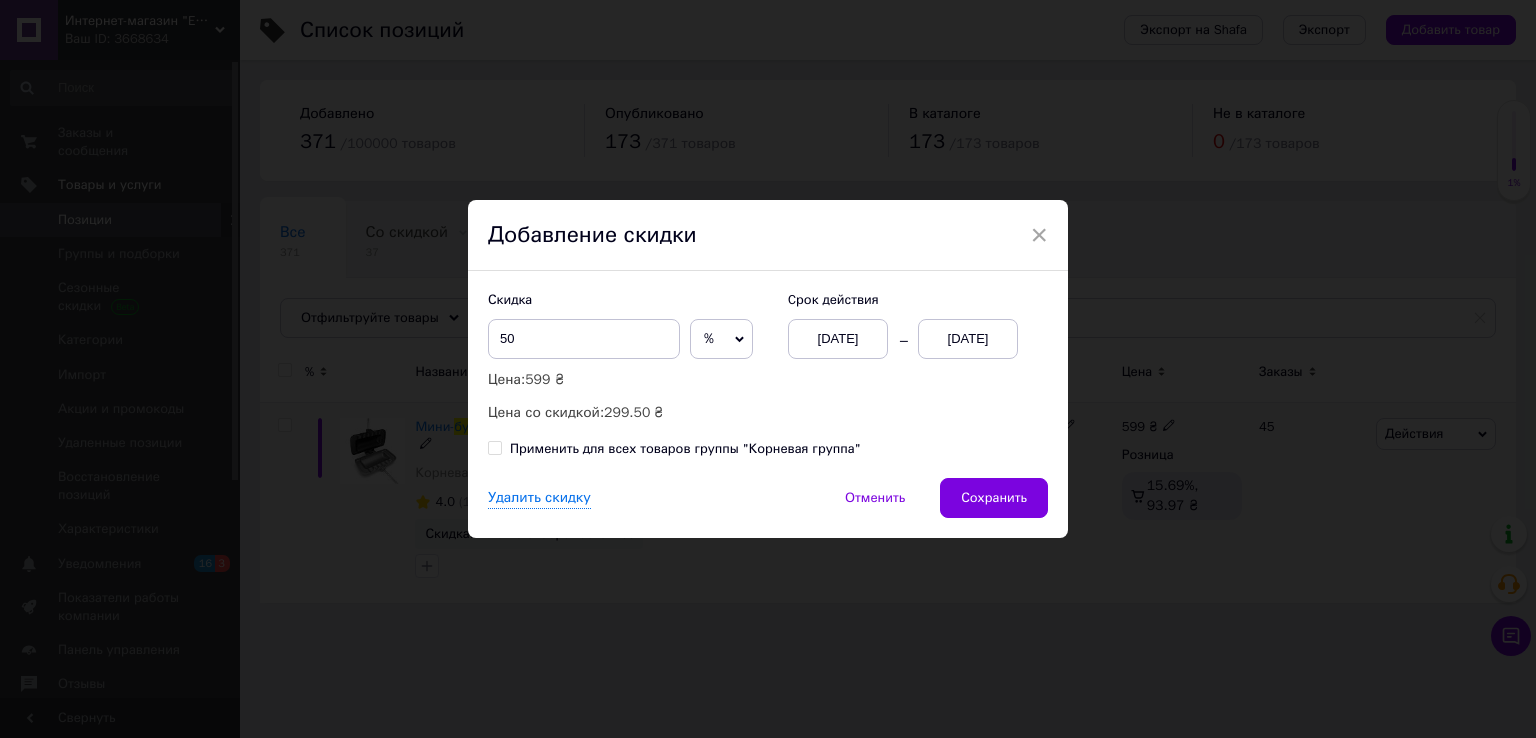 click on "Сохранить" at bounding box center [994, 498] 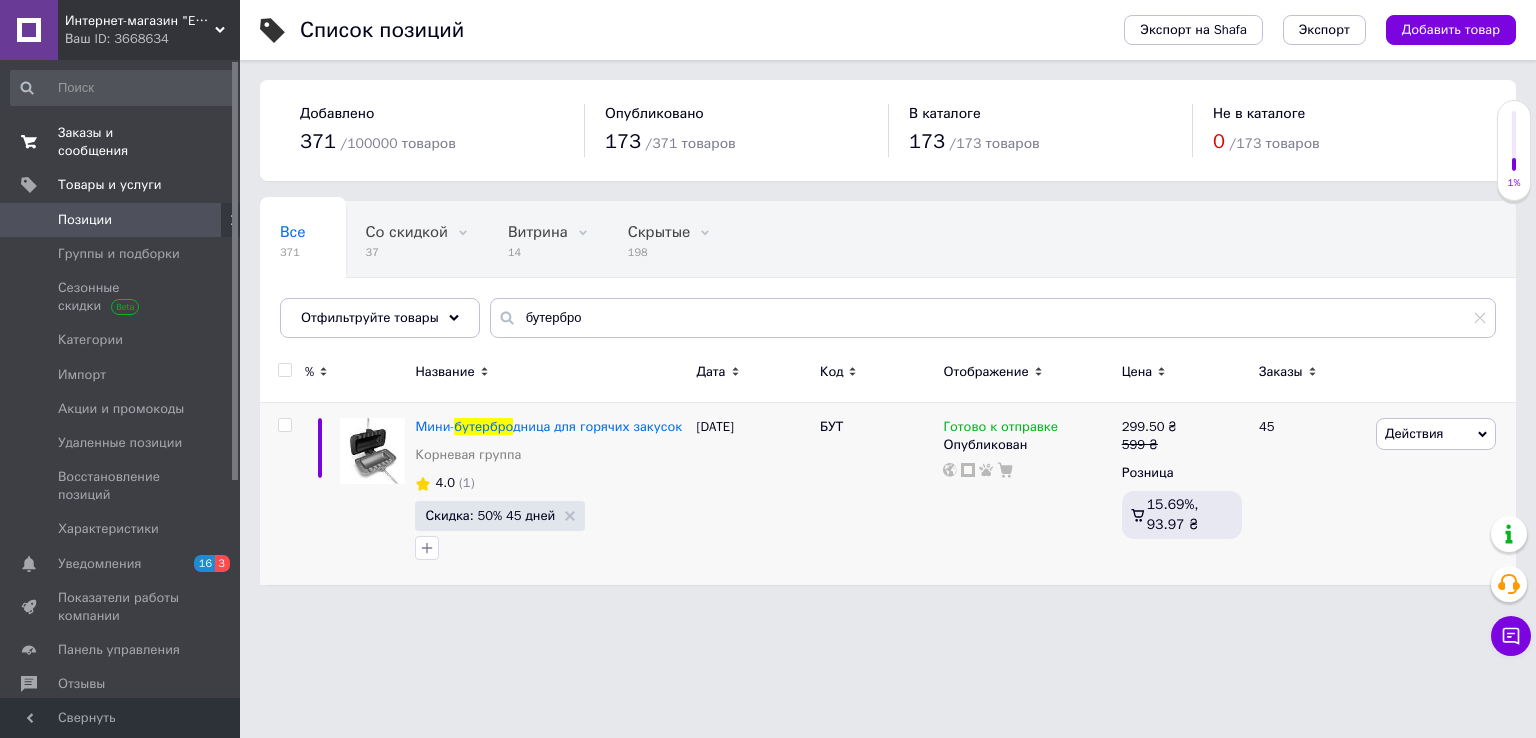 click on "Заказы и сообщения" at bounding box center (121, 142) 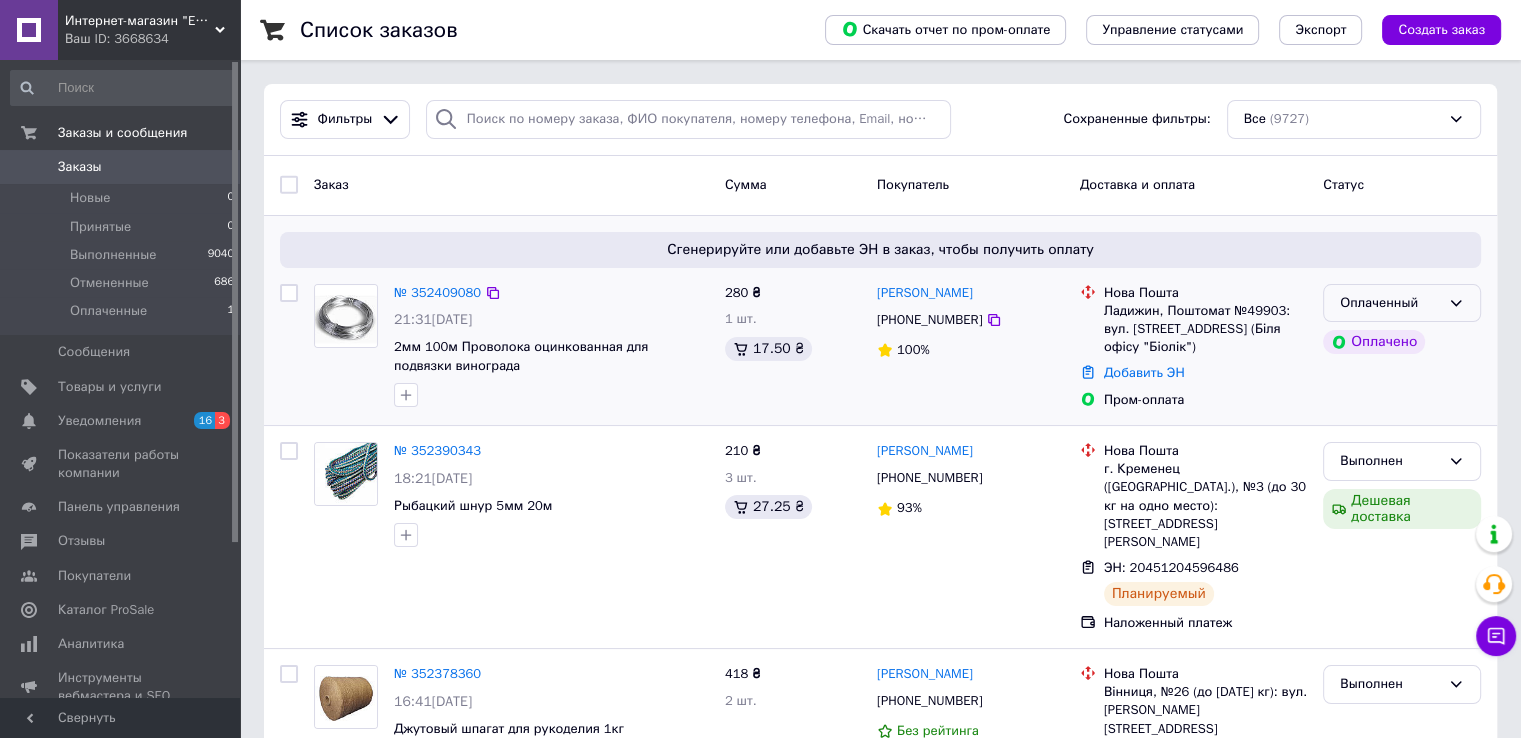 click on "Оплаченный" at bounding box center (1390, 303) 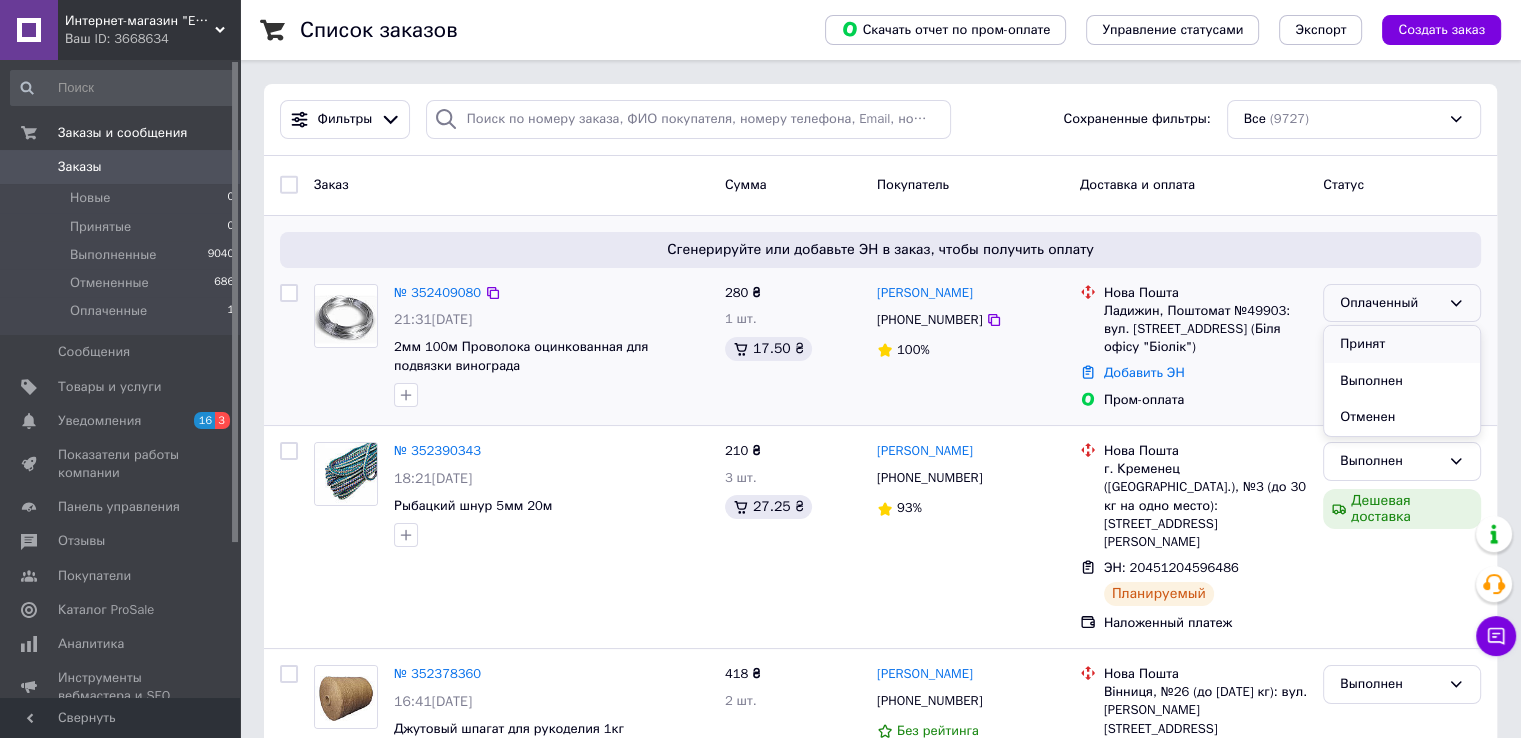 click on "Принят" at bounding box center [1402, 344] 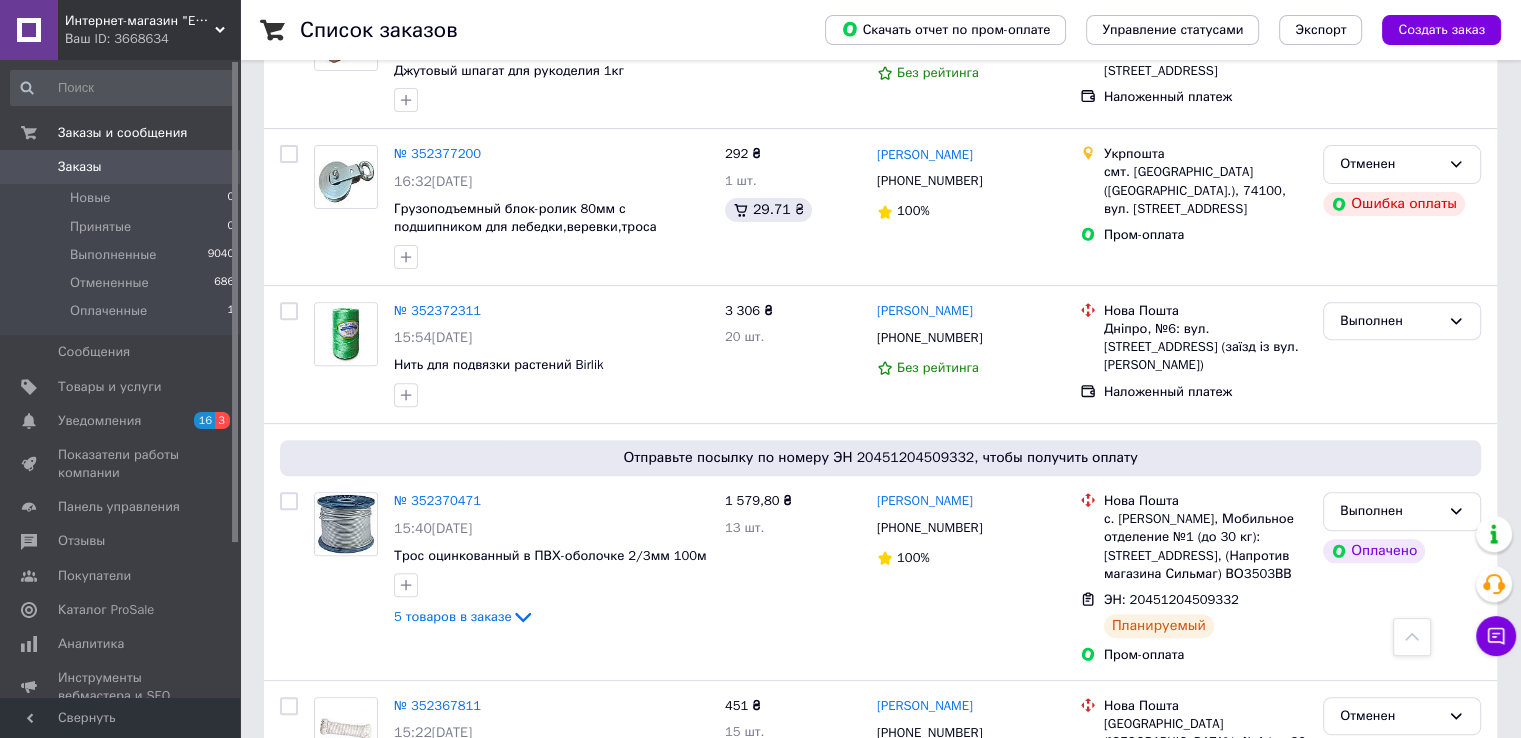 scroll, scrollTop: 700, scrollLeft: 0, axis: vertical 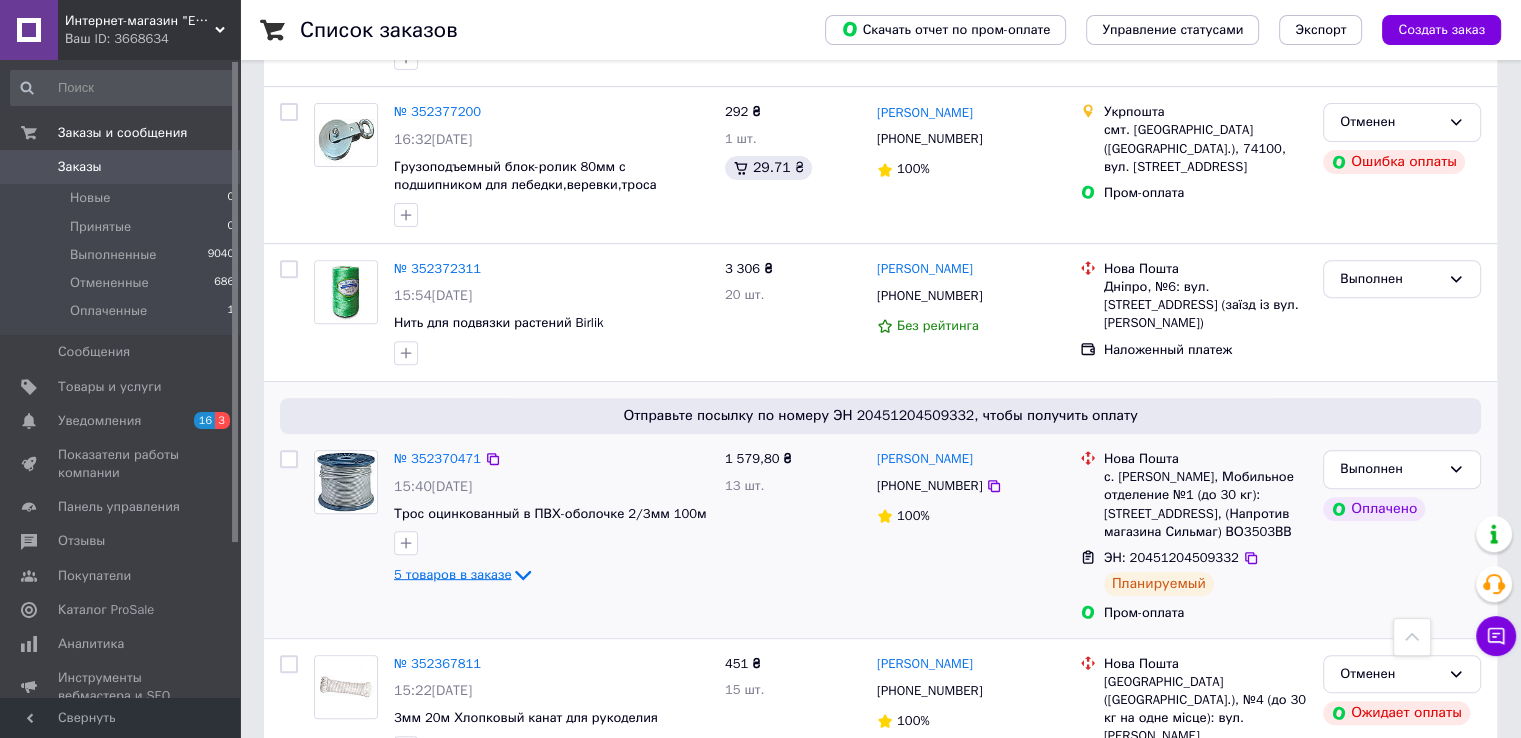 click 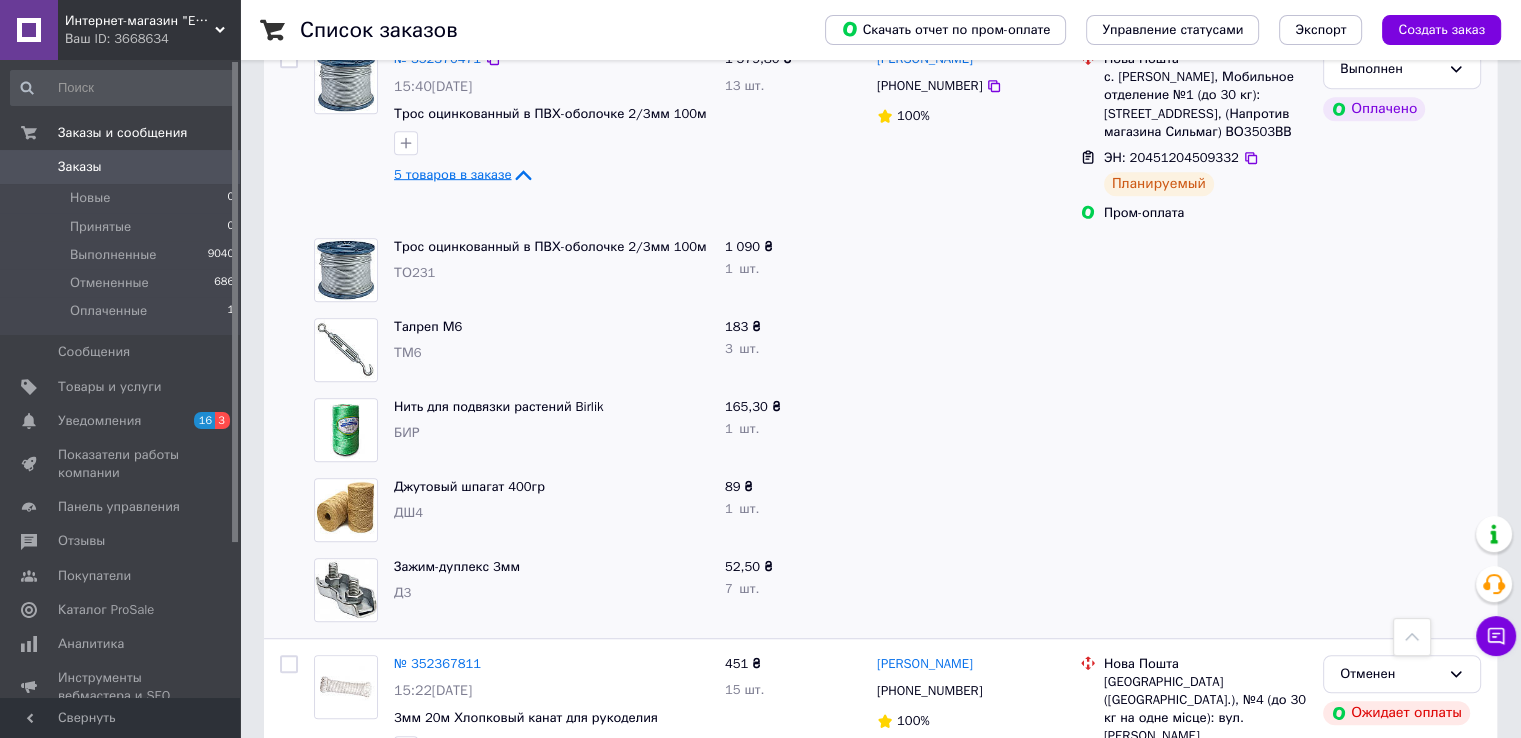 scroll, scrollTop: 1500, scrollLeft: 0, axis: vertical 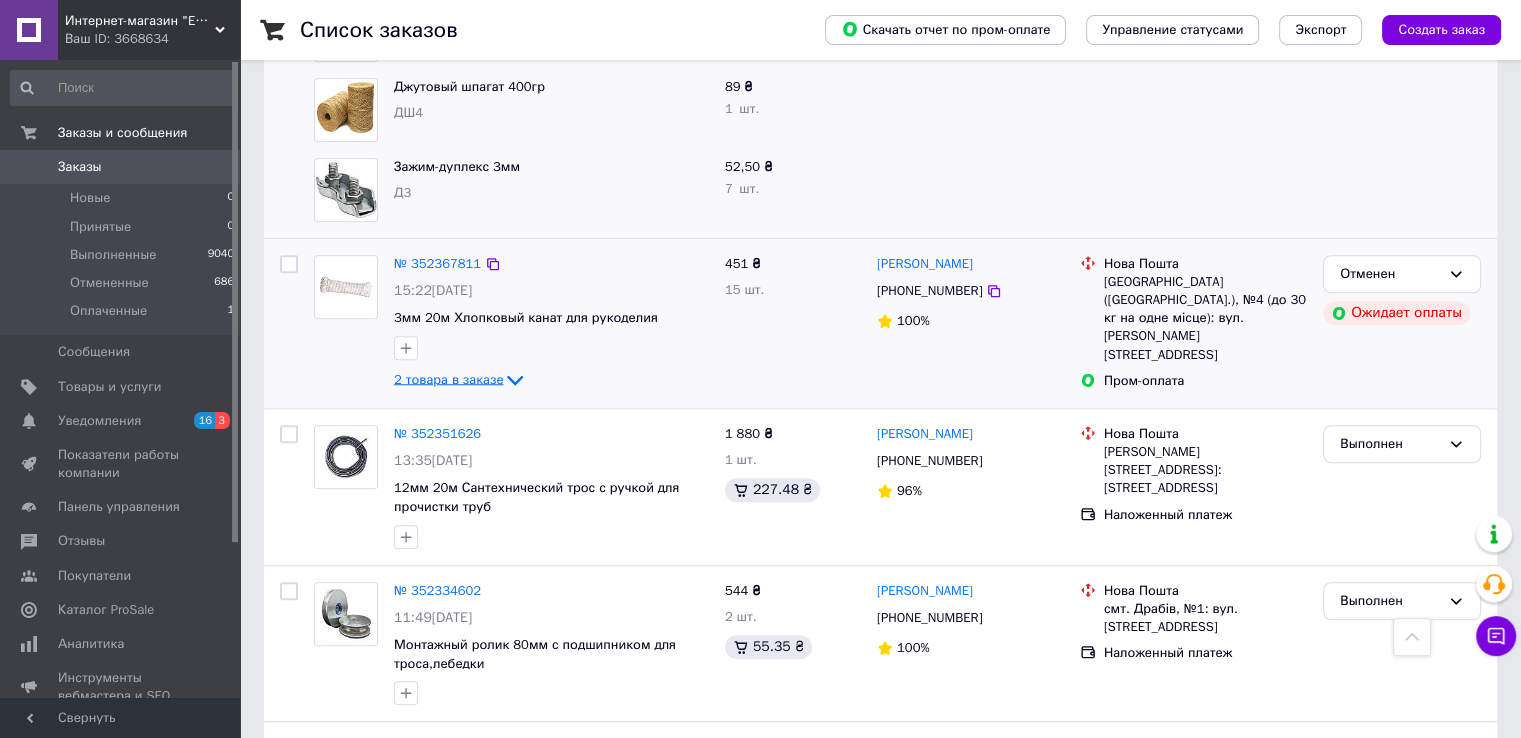 click 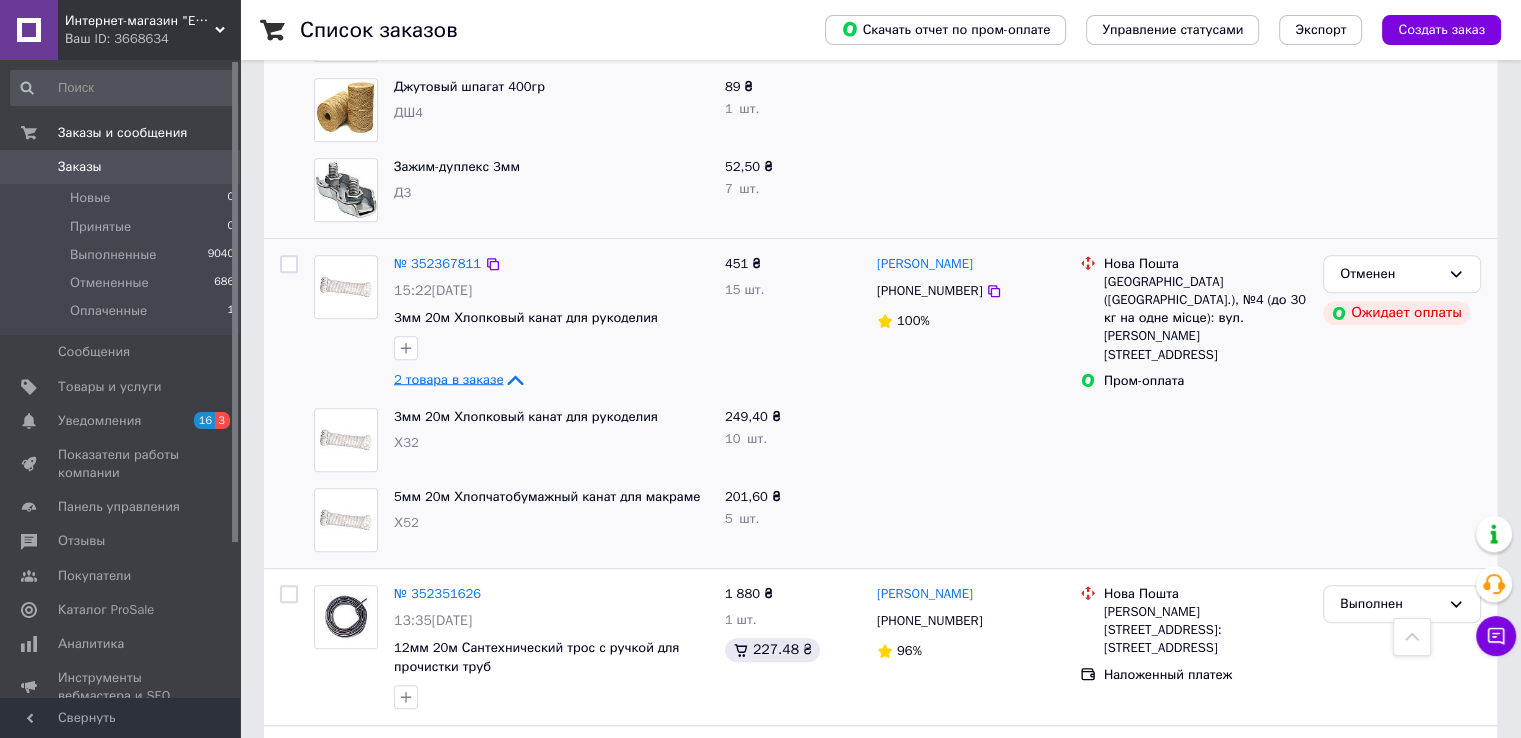 click 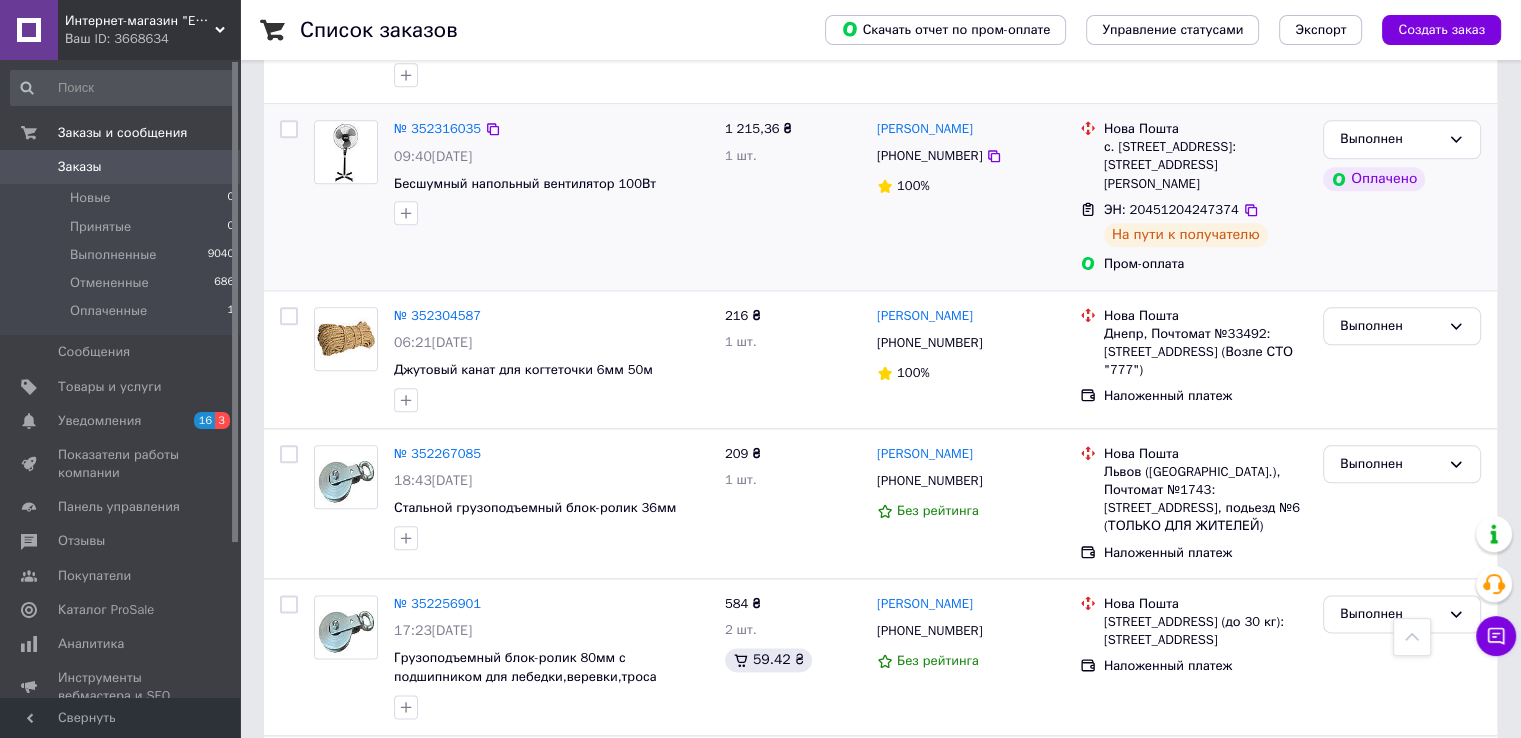 scroll, scrollTop: 2400, scrollLeft: 0, axis: vertical 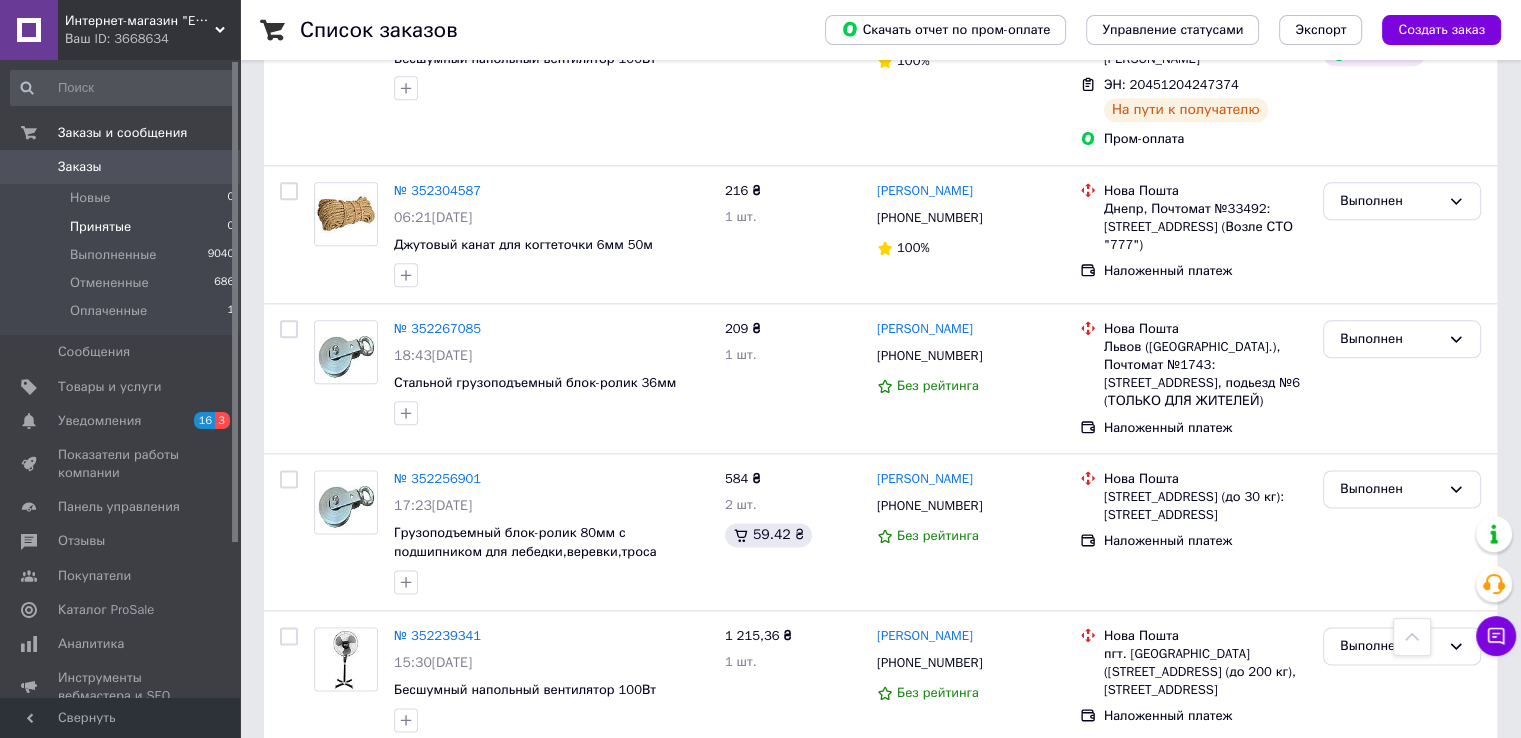 click on "Принятые 0" at bounding box center [123, 227] 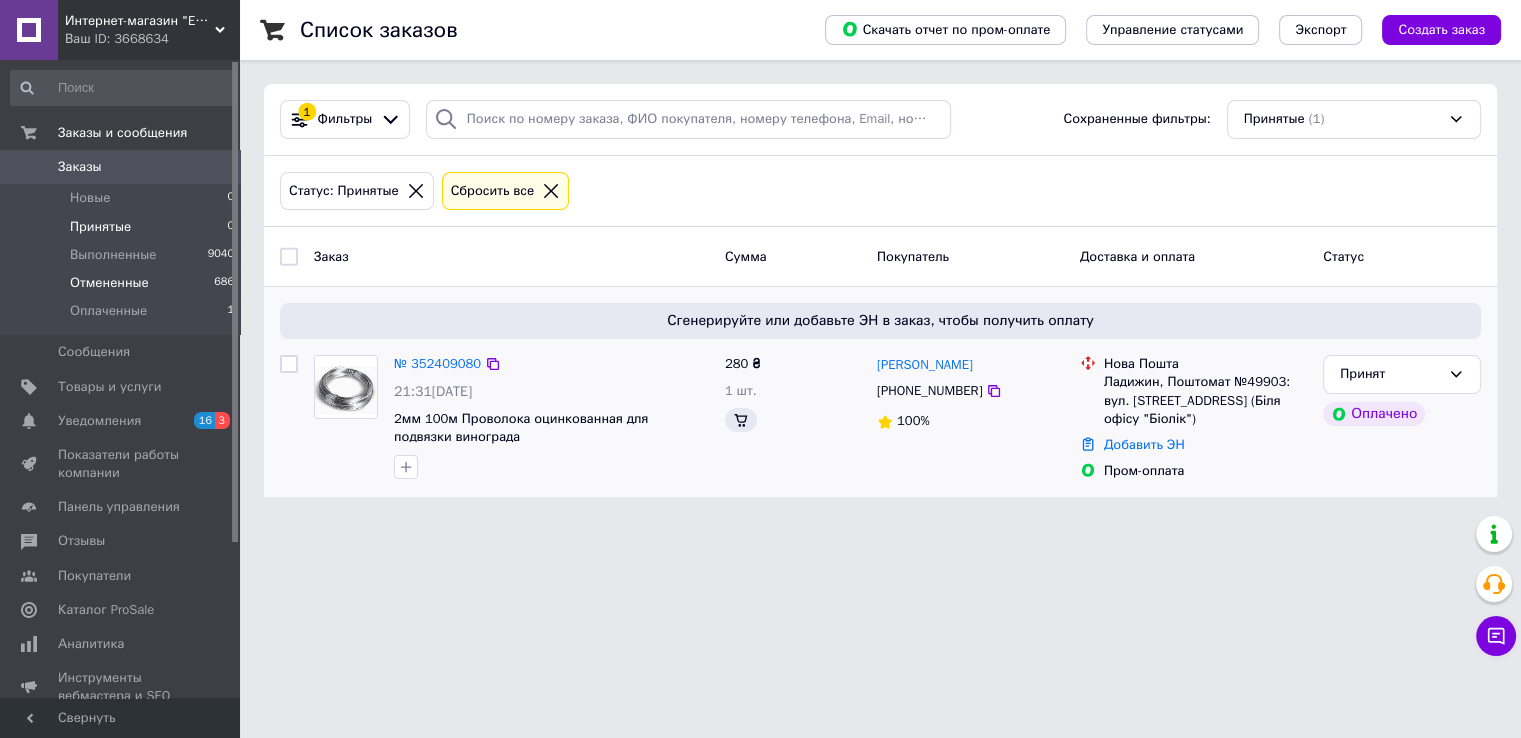 scroll, scrollTop: 0, scrollLeft: 0, axis: both 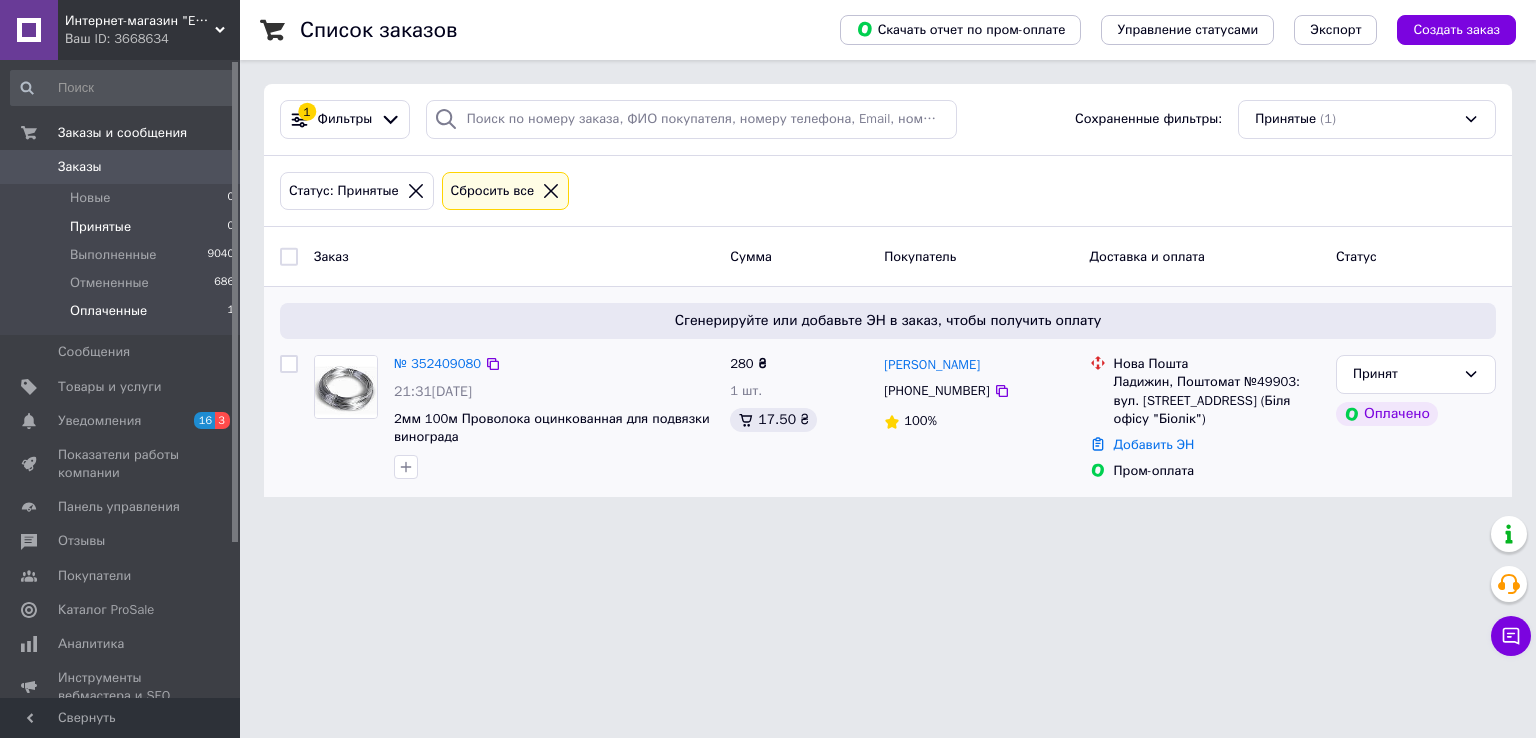 click on "Оплаченные 1" at bounding box center [123, 316] 